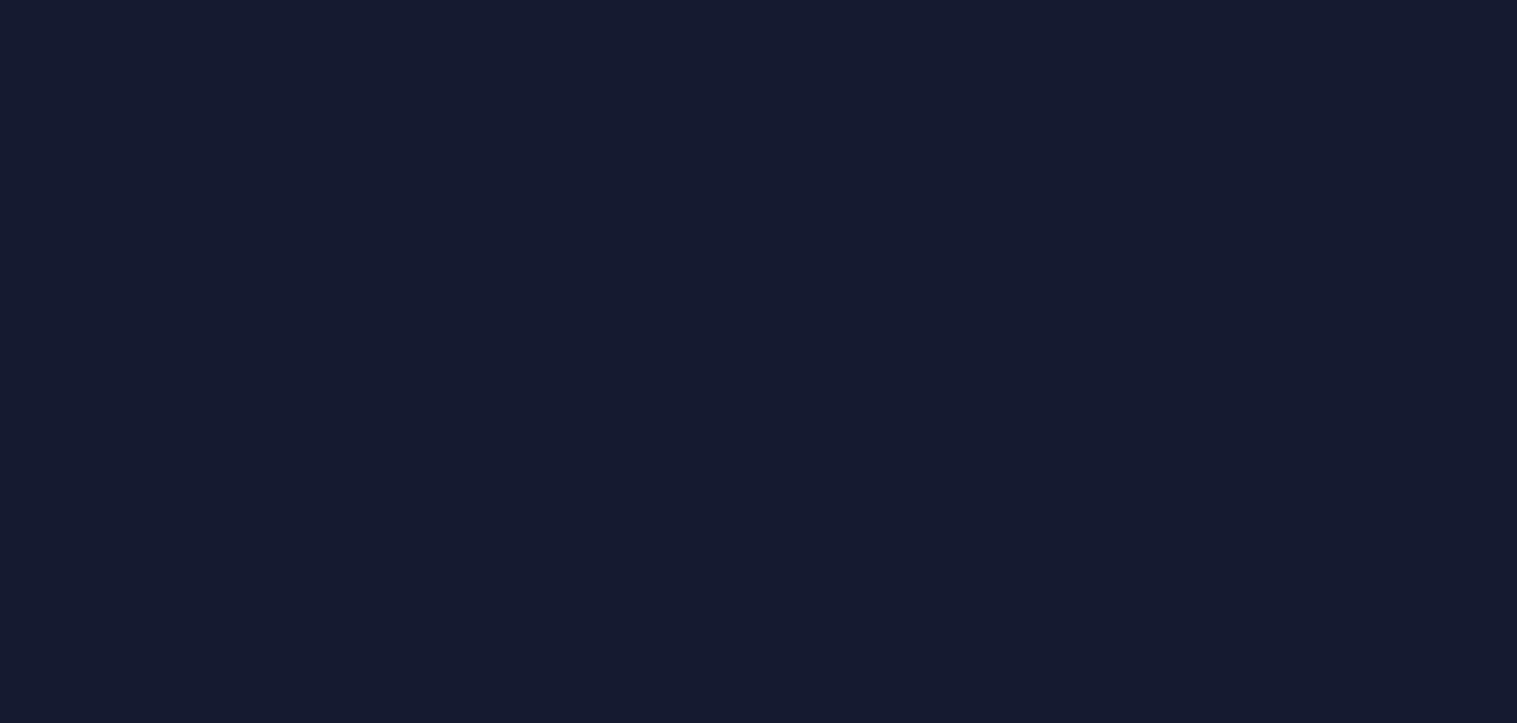 scroll, scrollTop: 0, scrollLeft: 0, axis: both 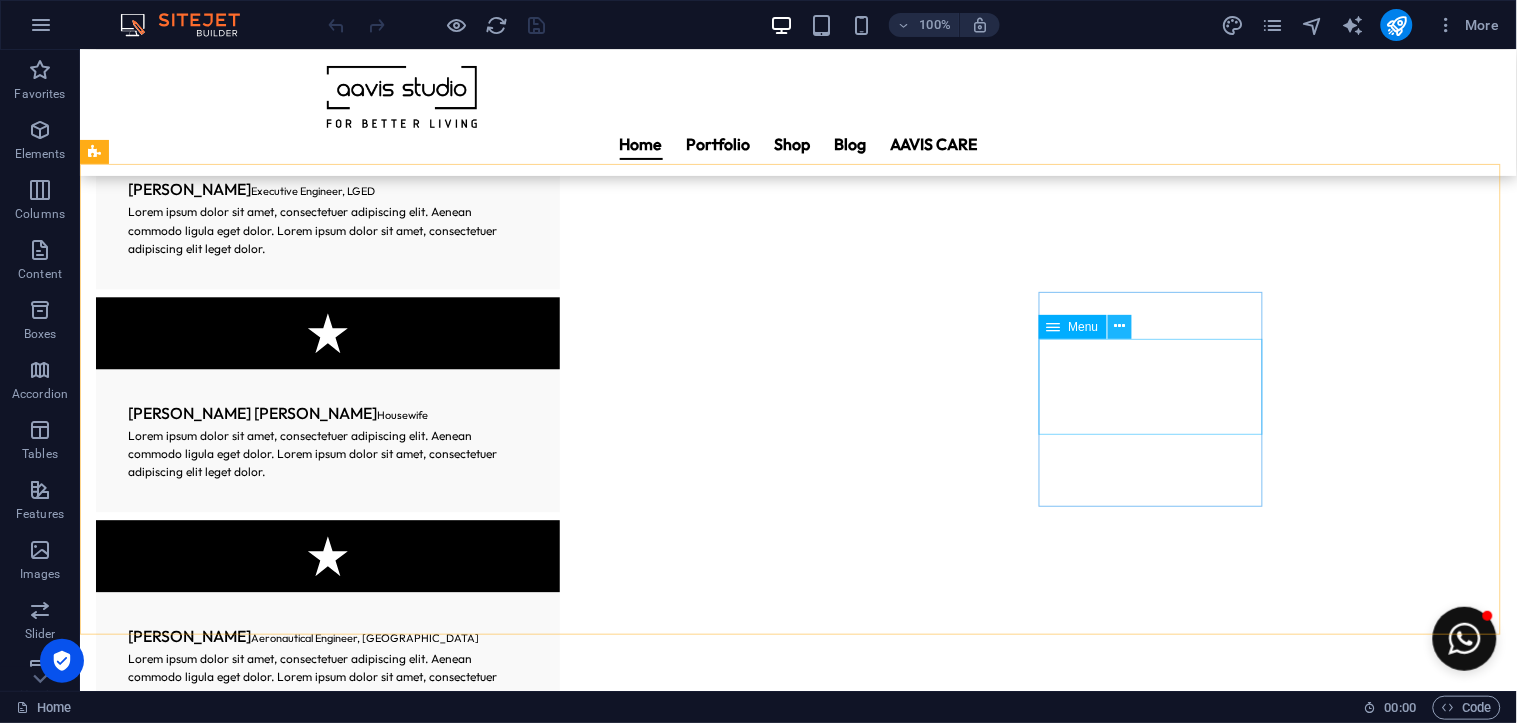 click at bounding box center [1119, 326] 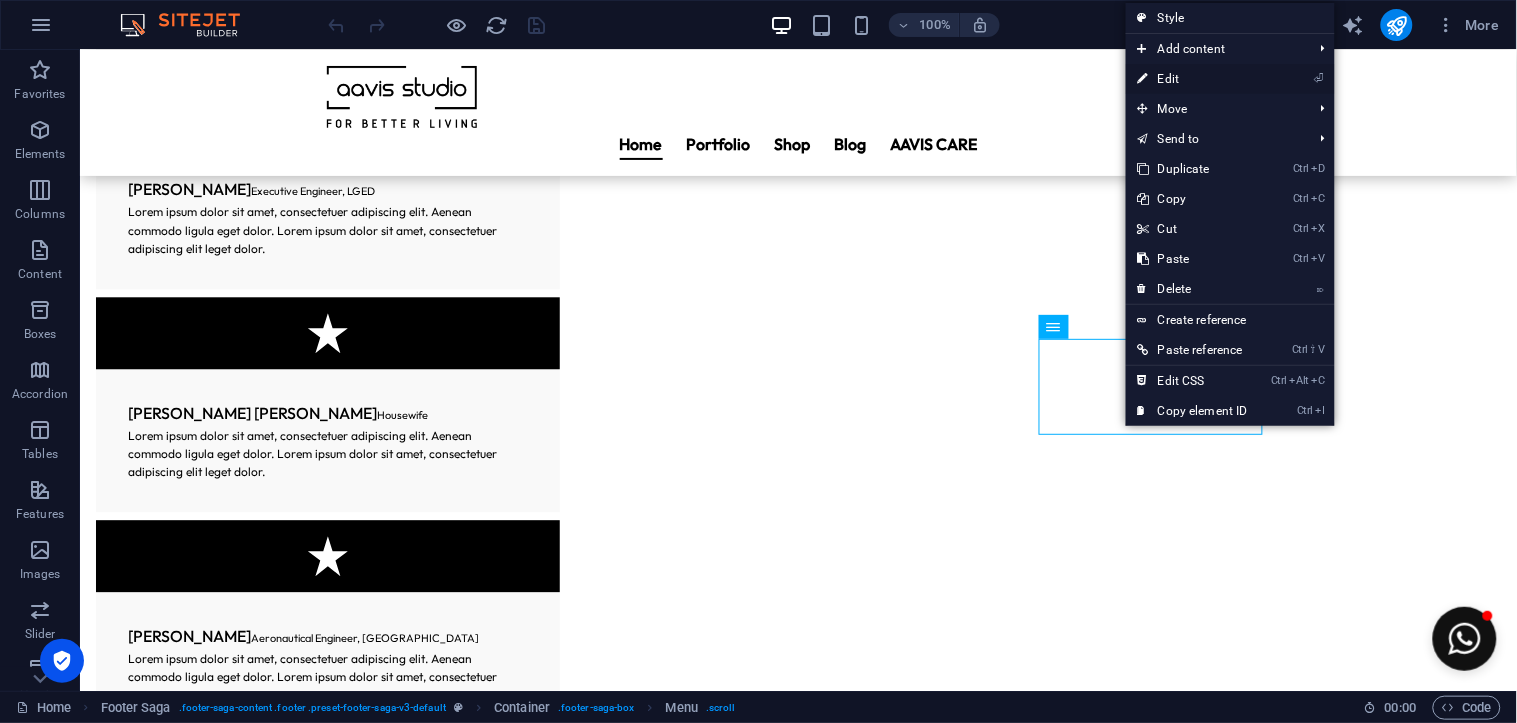 click on "⏎  Edit" at bounding box center [1193, 79] 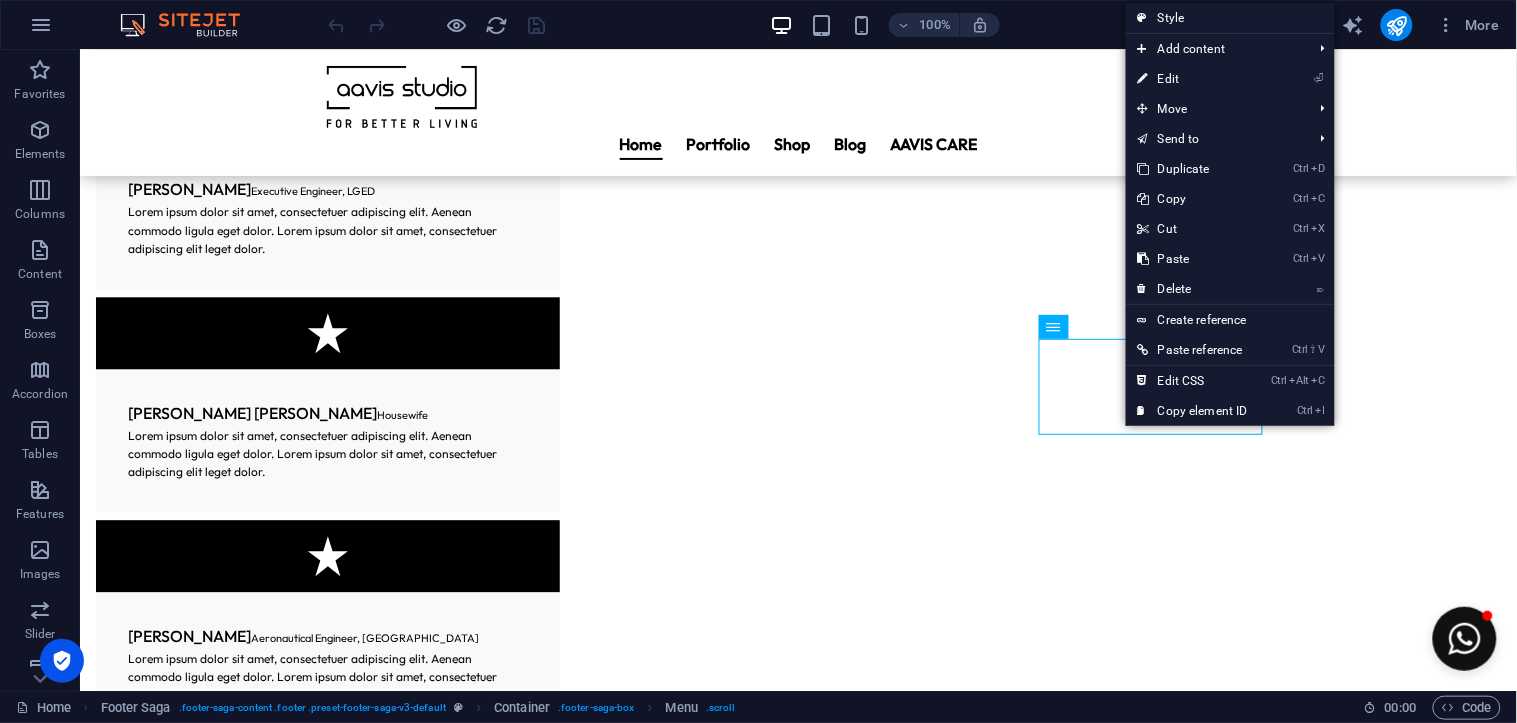 select 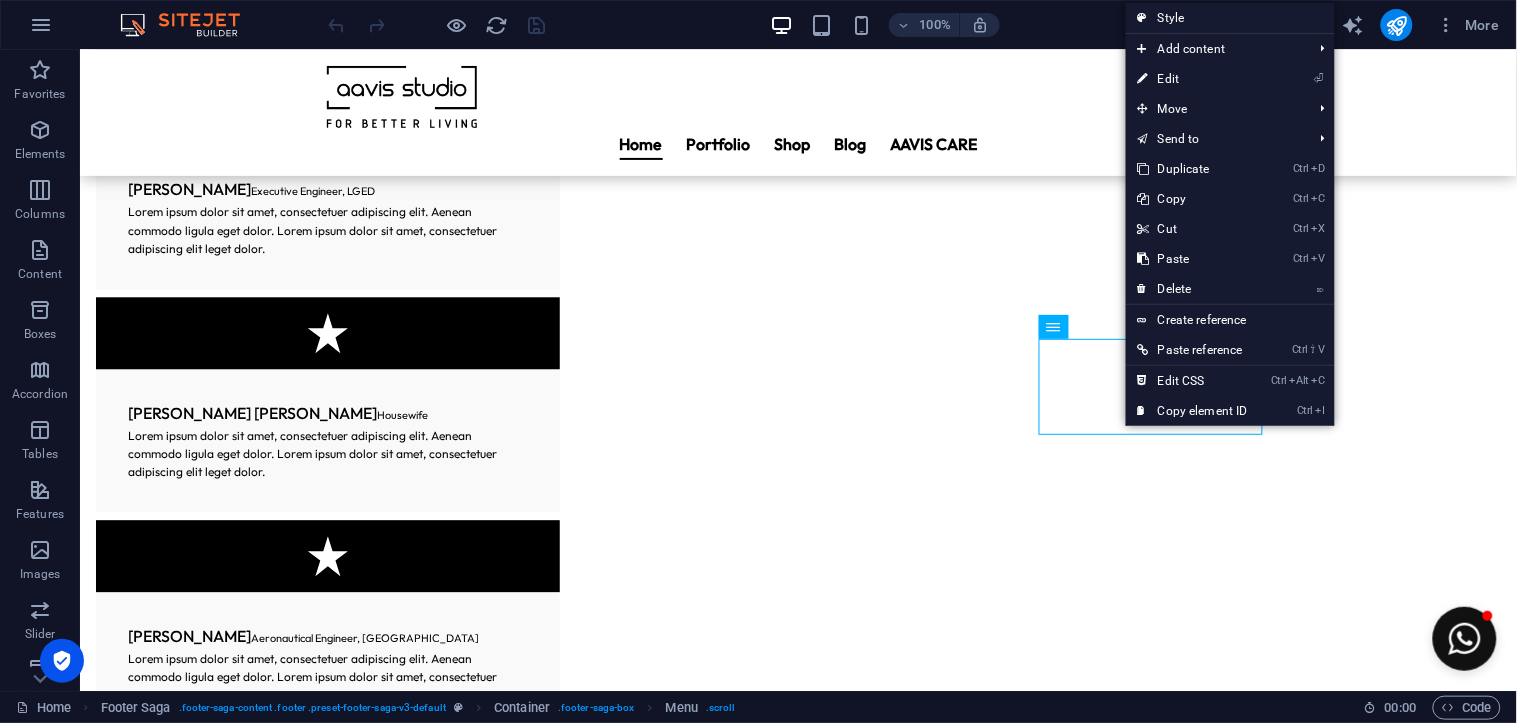 select 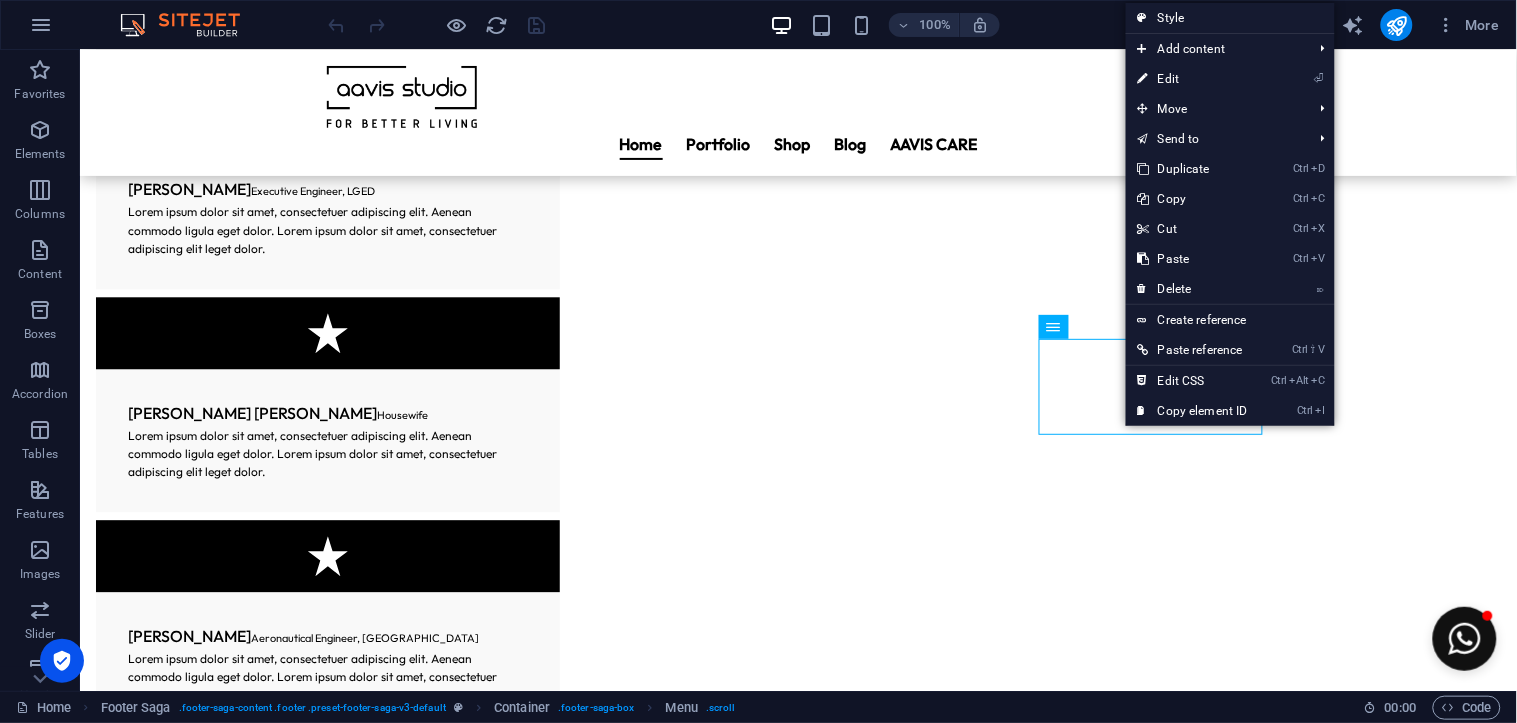 select 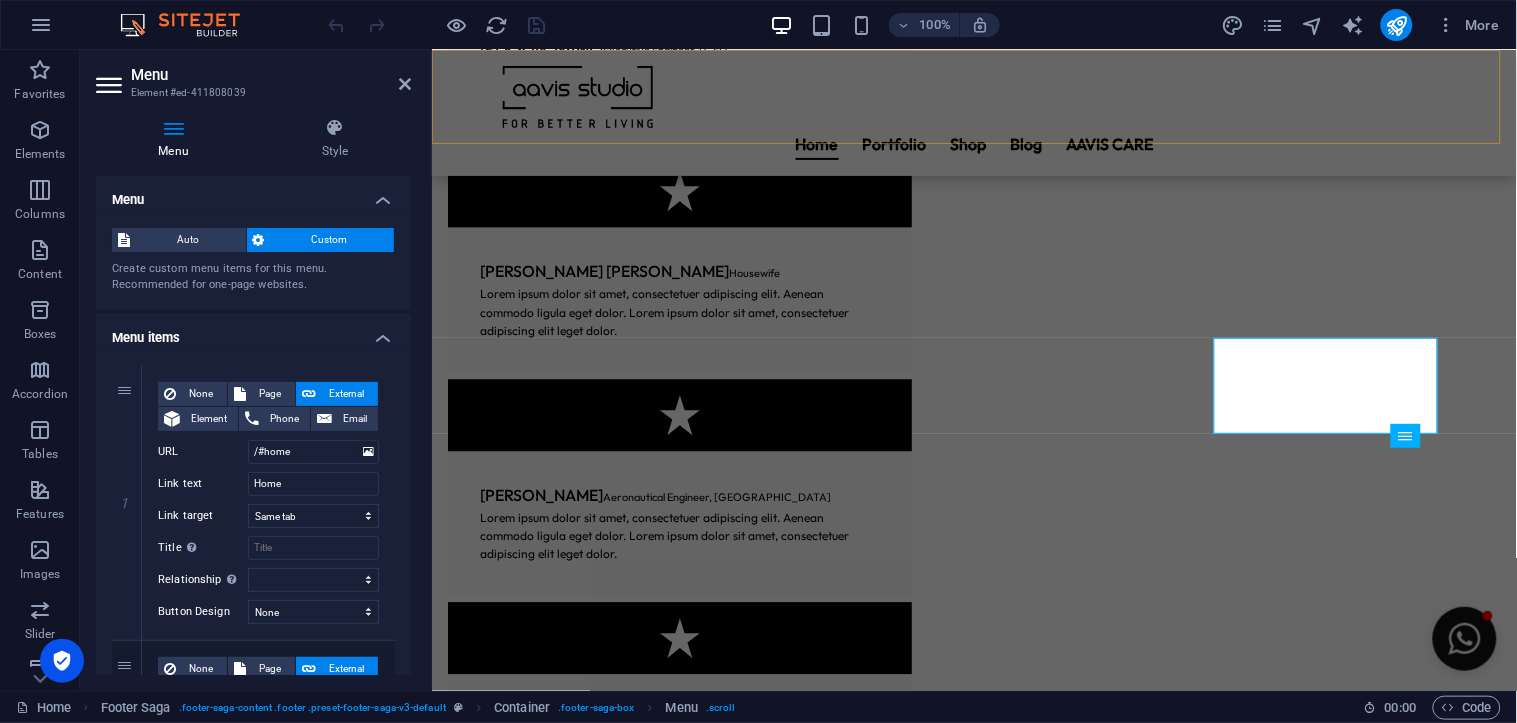 scroll, scrollTop: 10723, scrollLeft: 0, axis: vertical 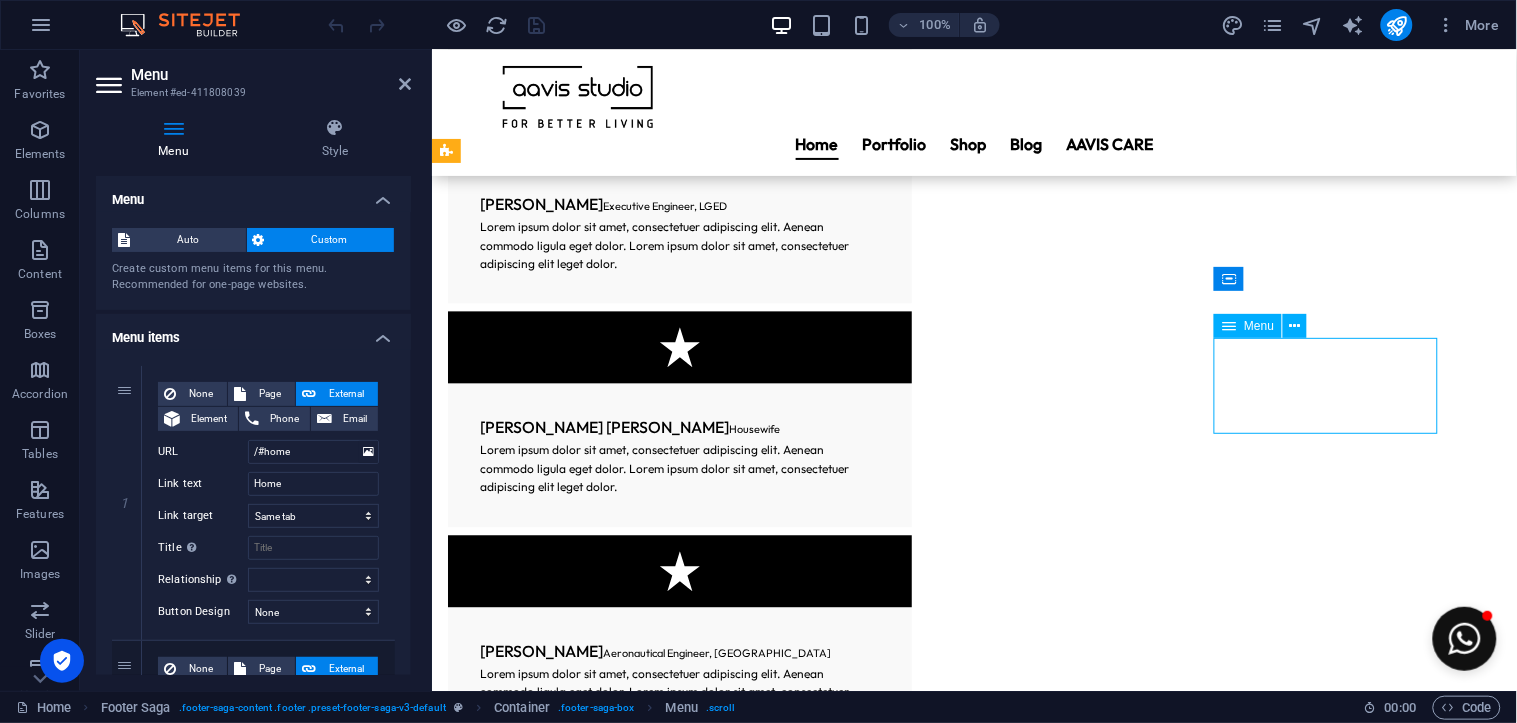 drag, startPoint x: 1309, startPoint y: 429, endPoint x: 1254, endPoint y: 413, distance: 57.280014 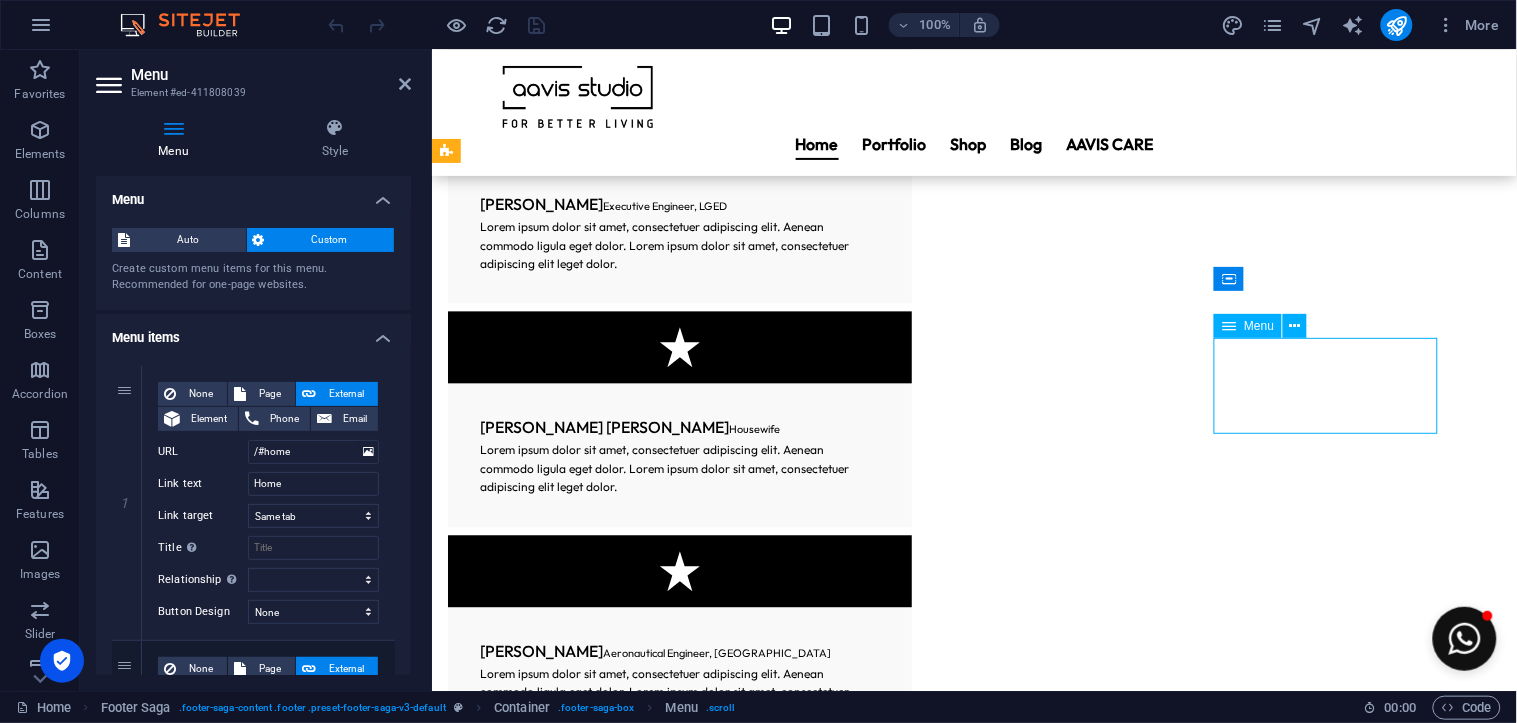 click on "Home About Service Contact" at bounding box center [559, 4961] 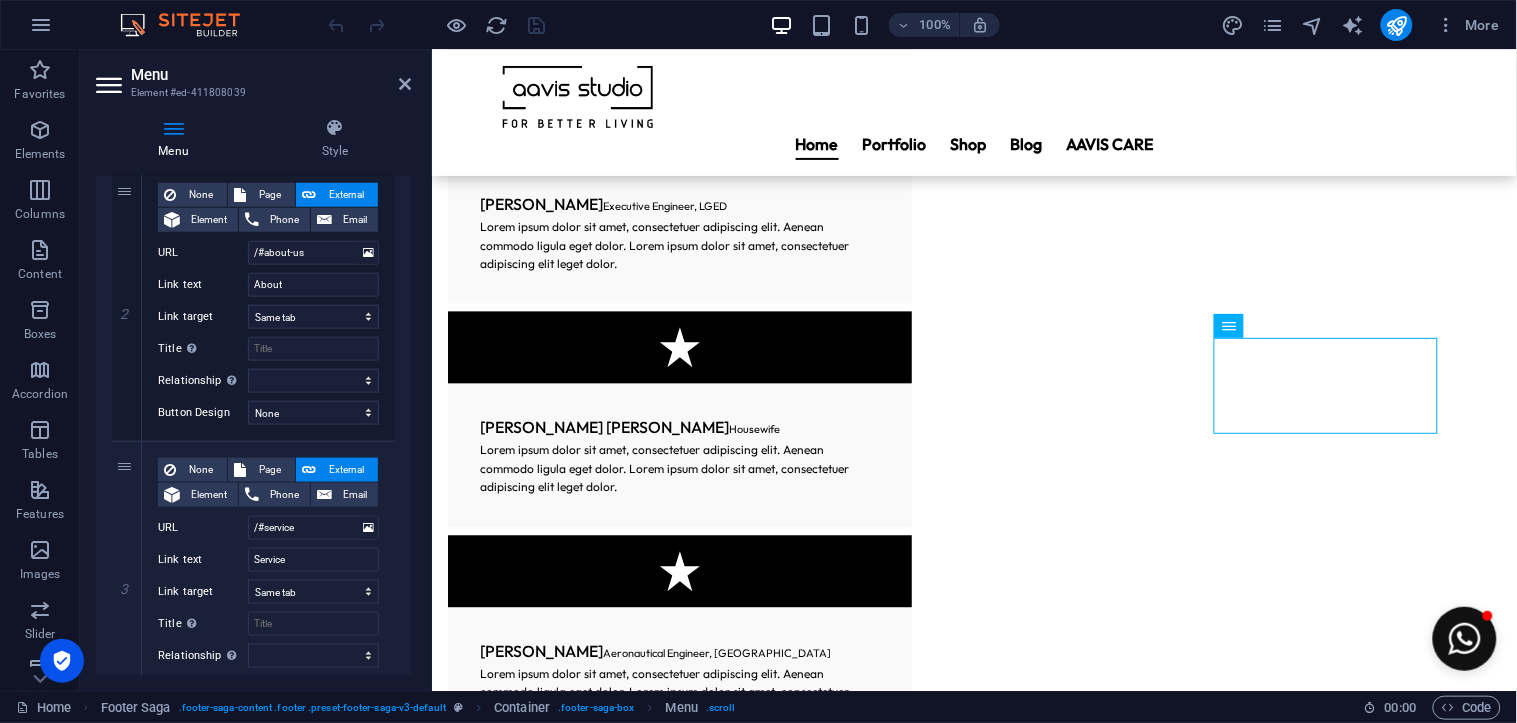scroll, scrollTop: 844, scrollLeft: 0, axis: vertical 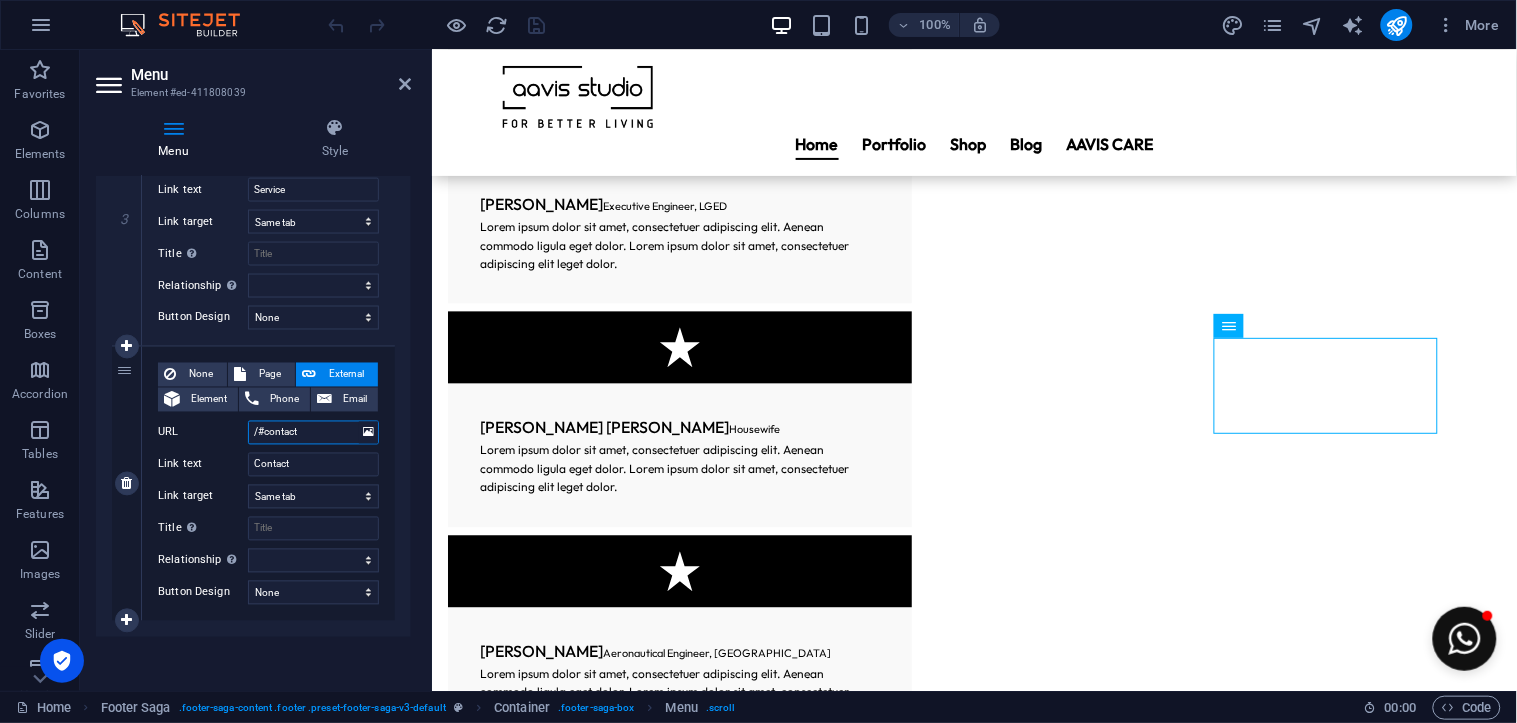 drag, startPoint x: 318, startPoint y: 437, endPoint x: 232, endPoint y: 418, distance: 88.07383 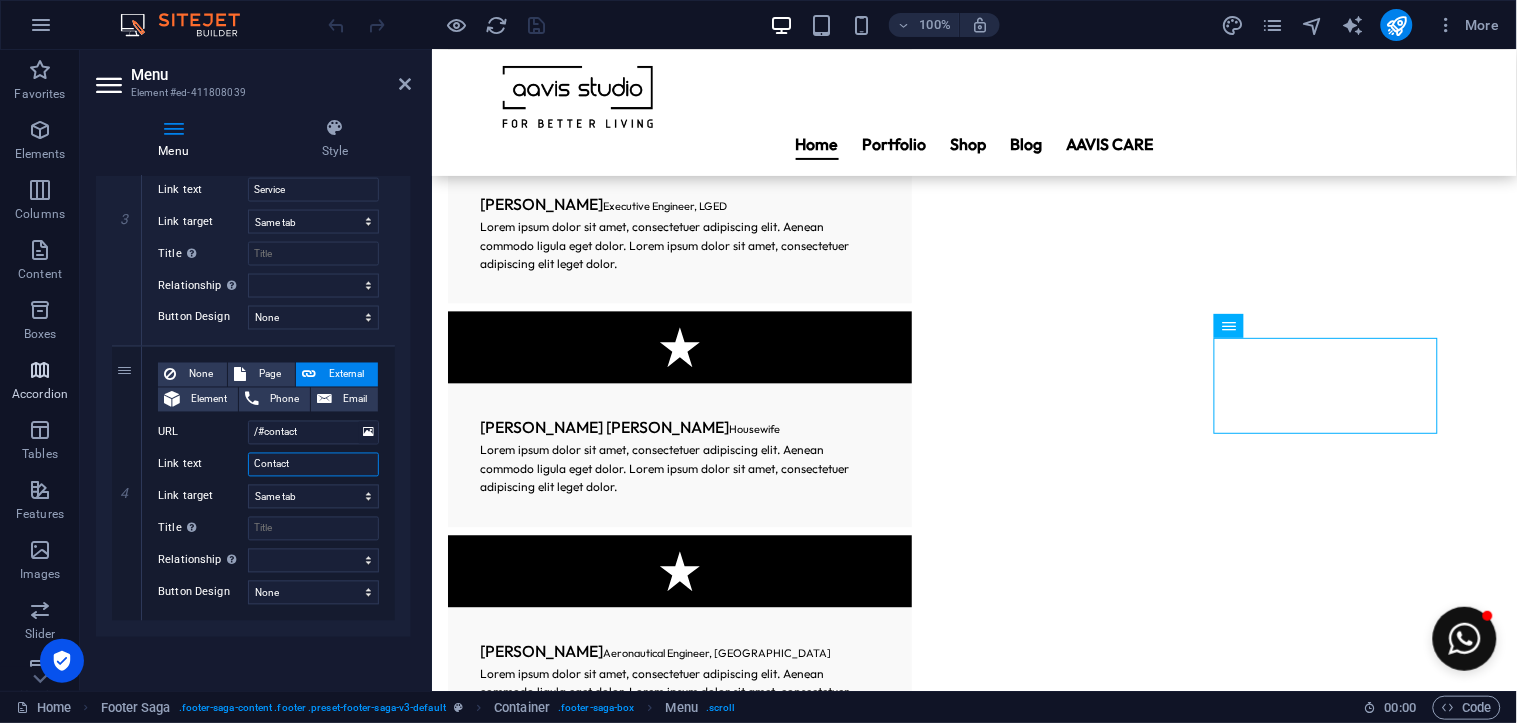 drag, startPoint x: 311, startPoint y: 465, endPoint x: 0, endPoint y: 395, distance: 318.7805 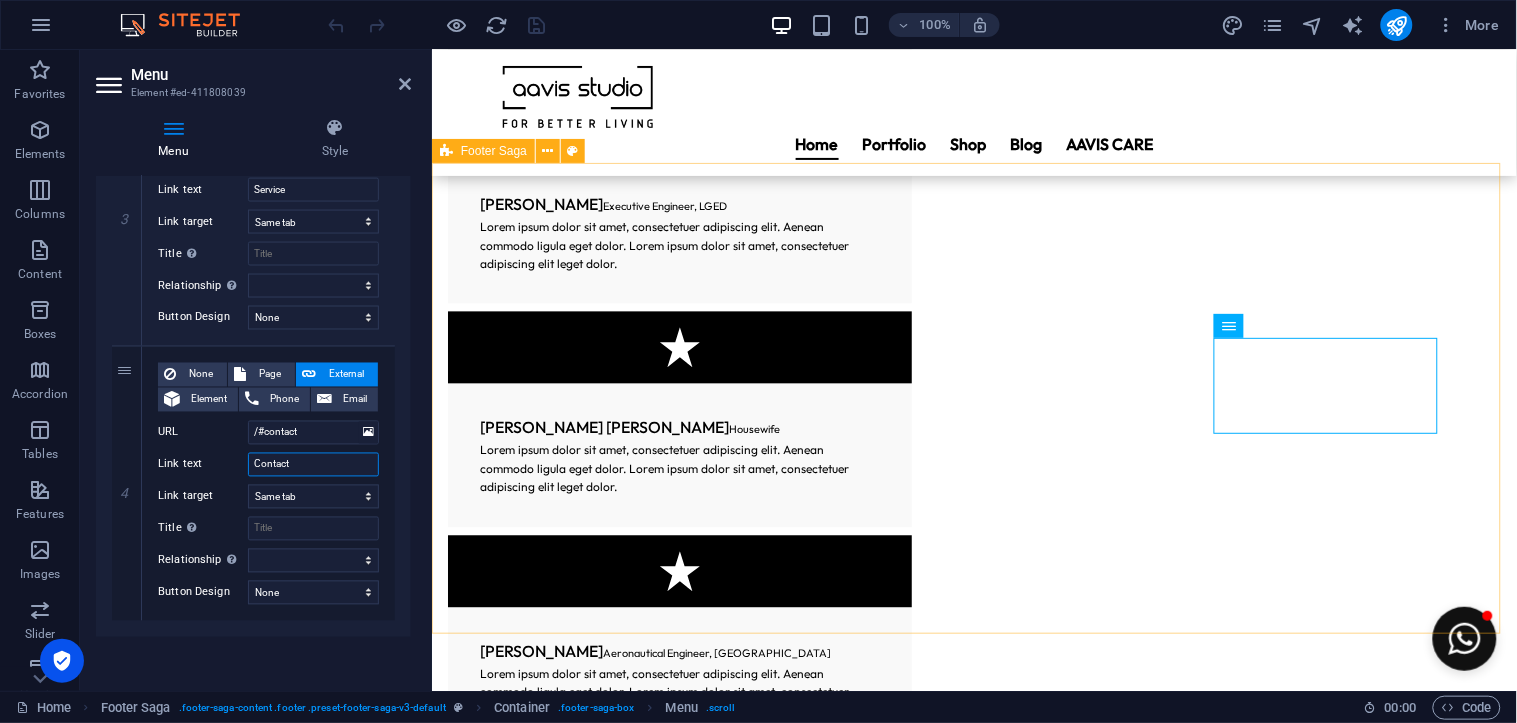 paste on "mplain" 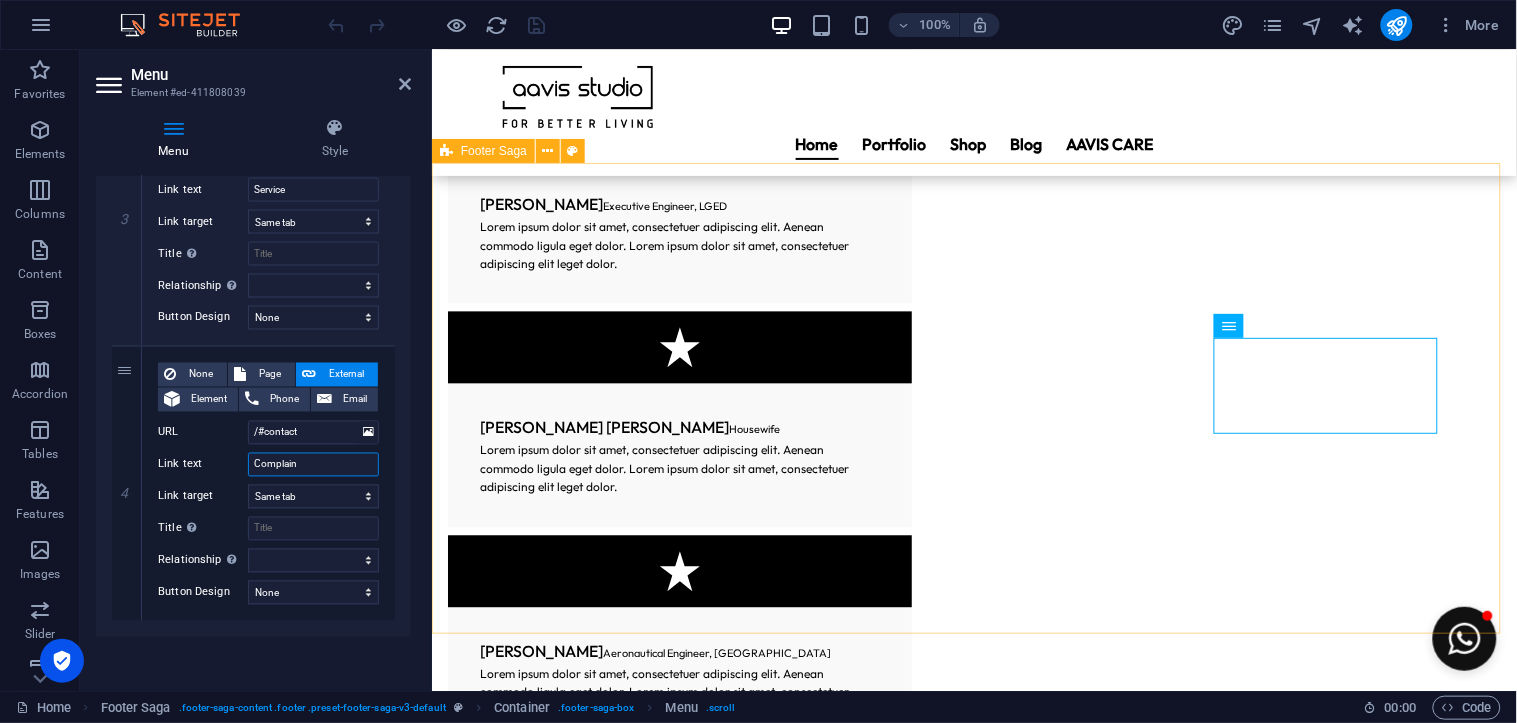 select 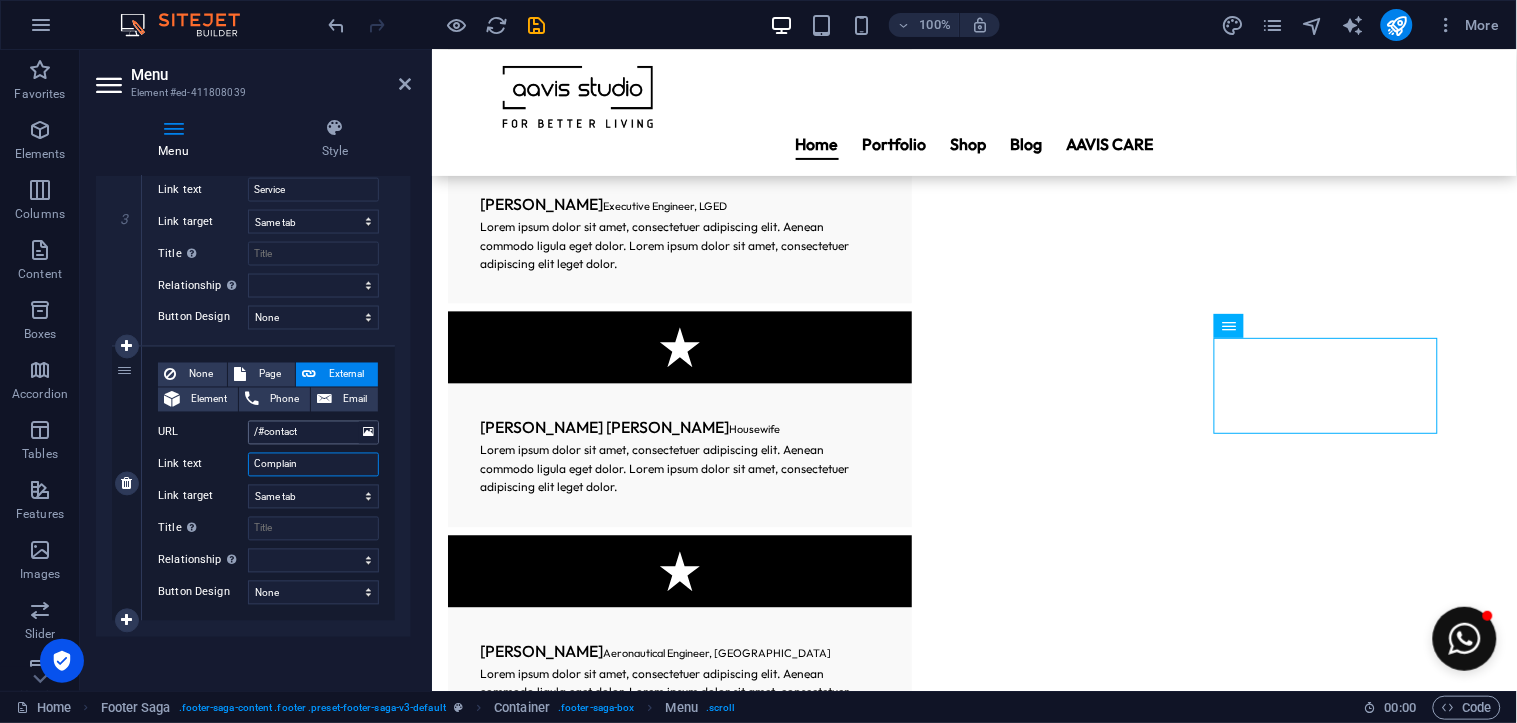 type on "Complain" 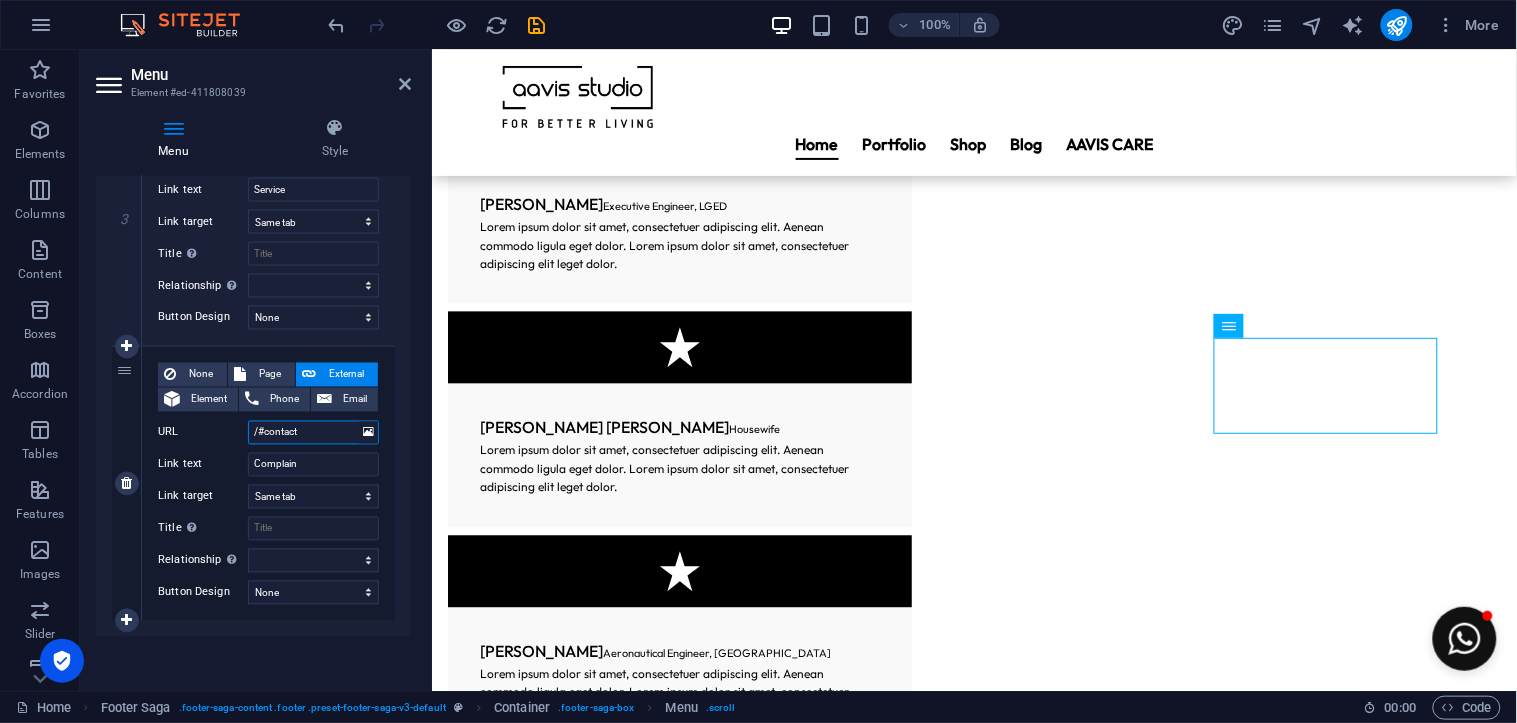 drag, startPoint x: 301, startPoint y: 425, endPoint x: 134, endPoint y: 461, distance: 170.83618 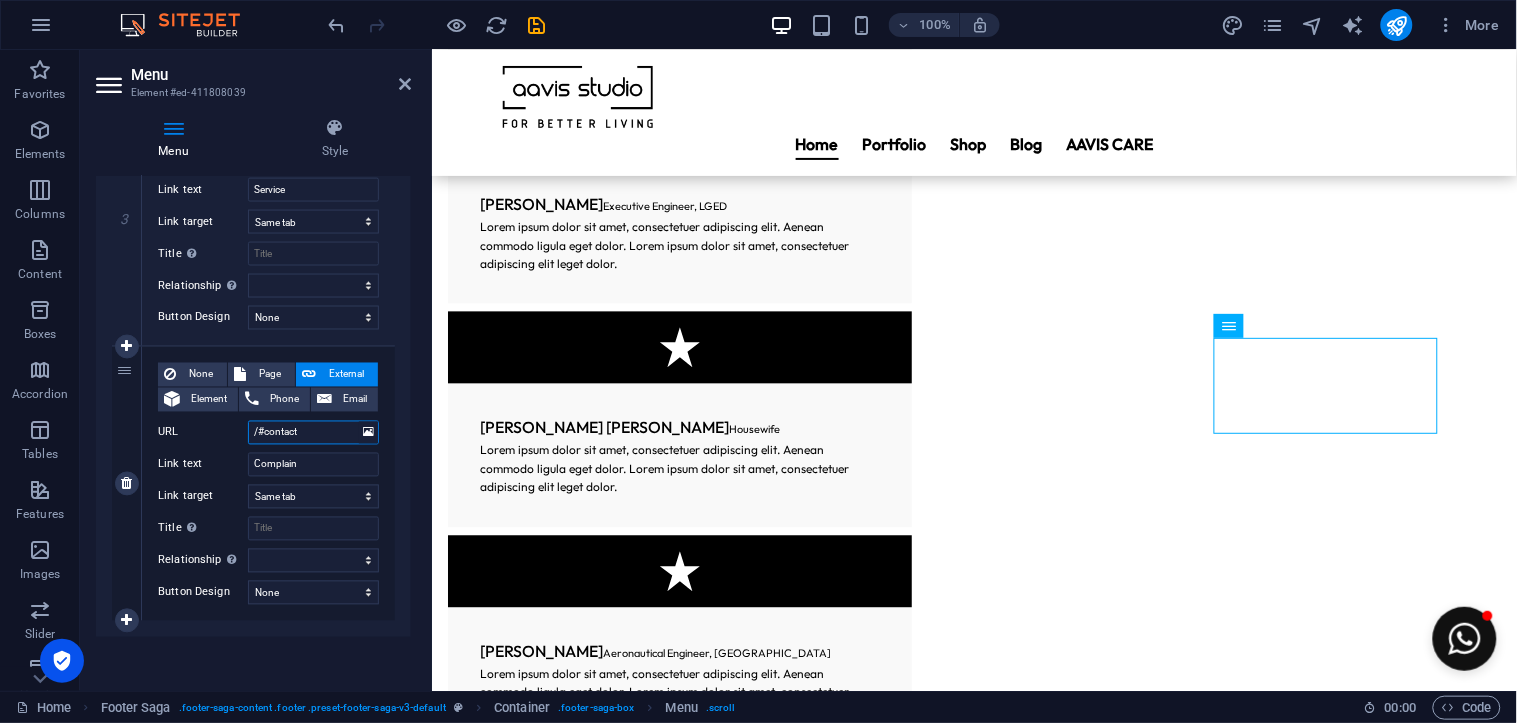 paste on "Complain" 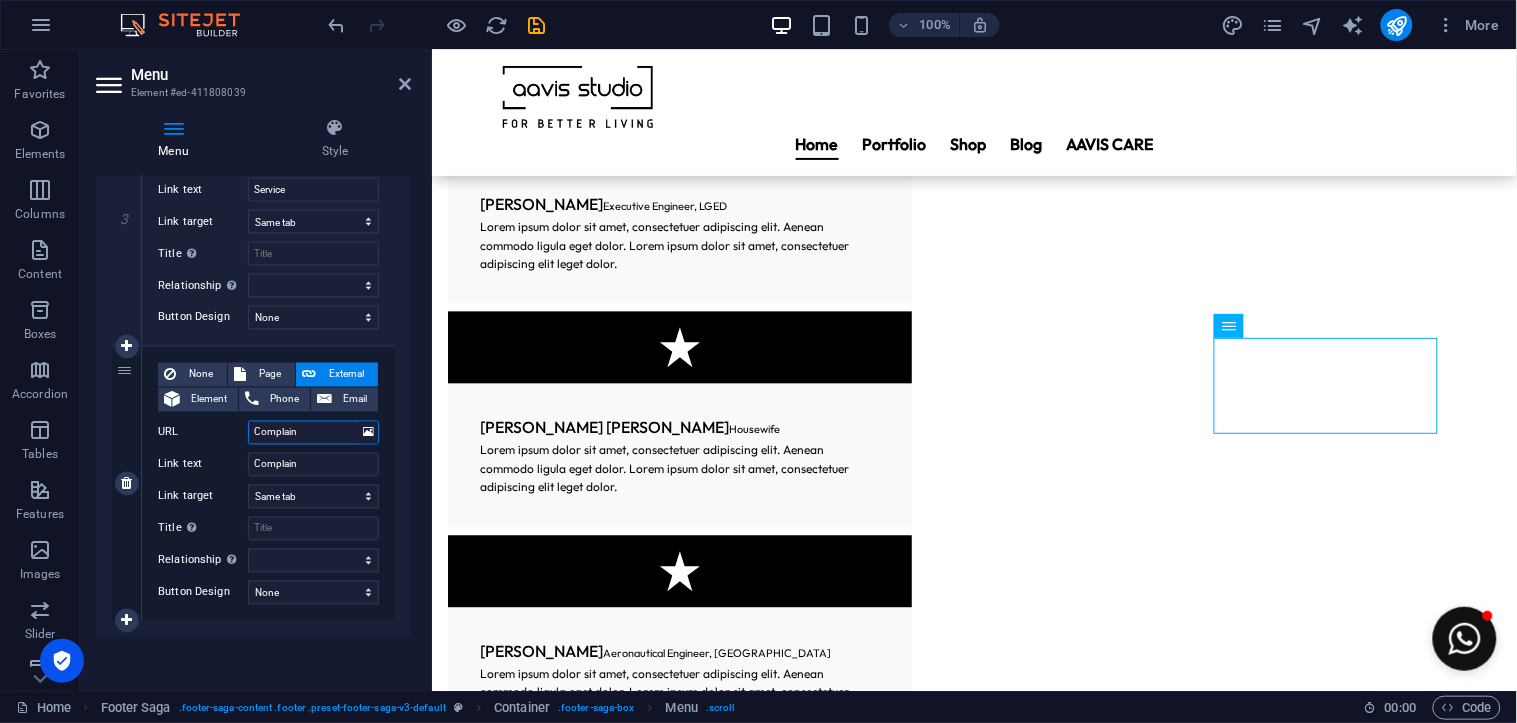 select 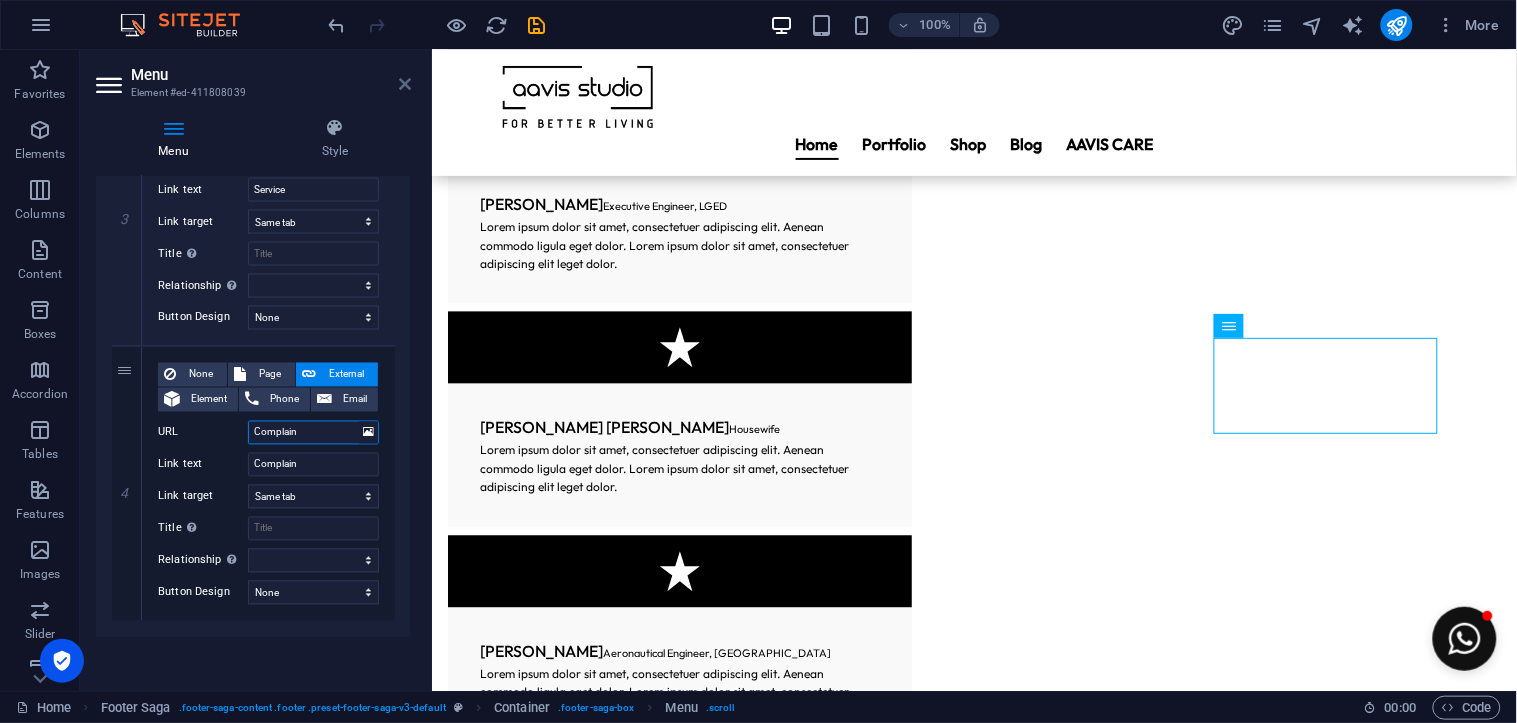 type on "Complain" 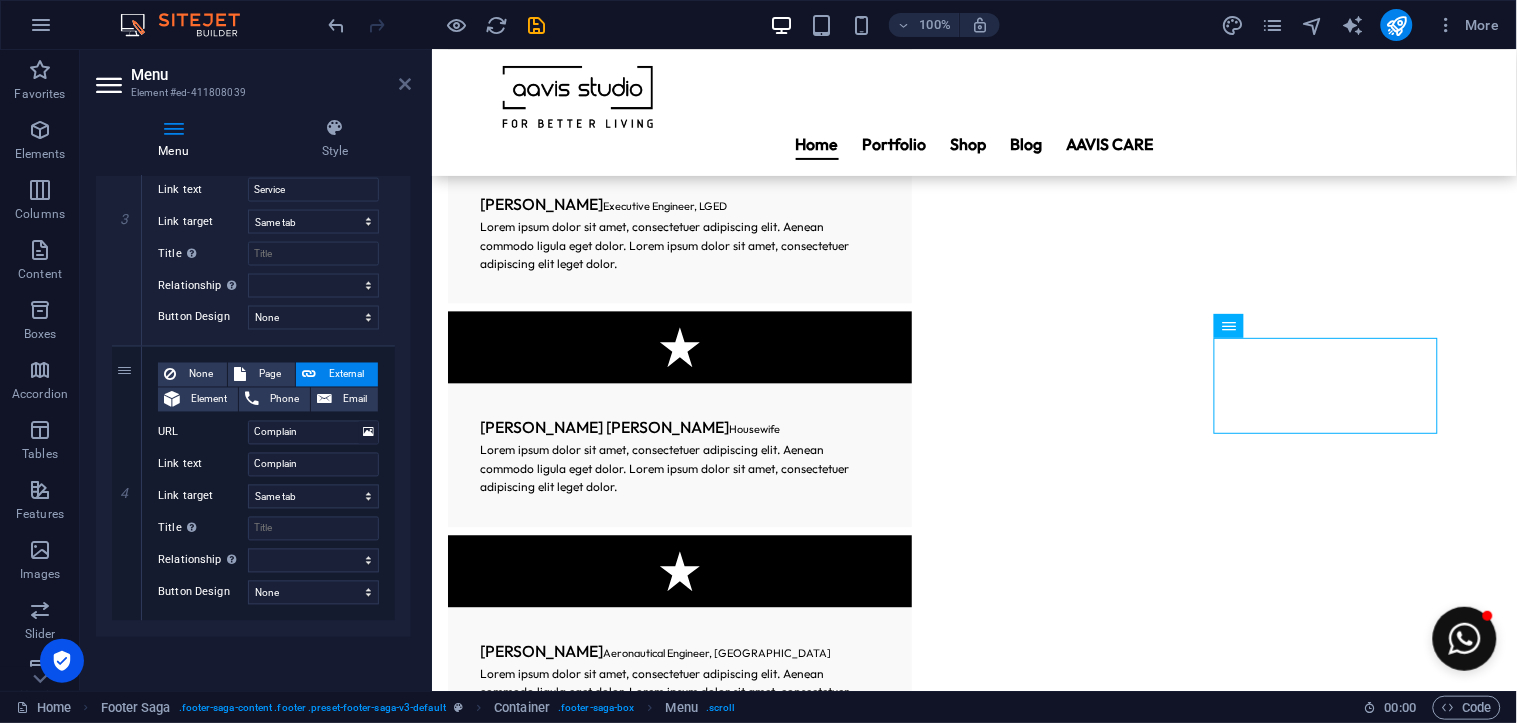 click at bounding box center [405, 84] 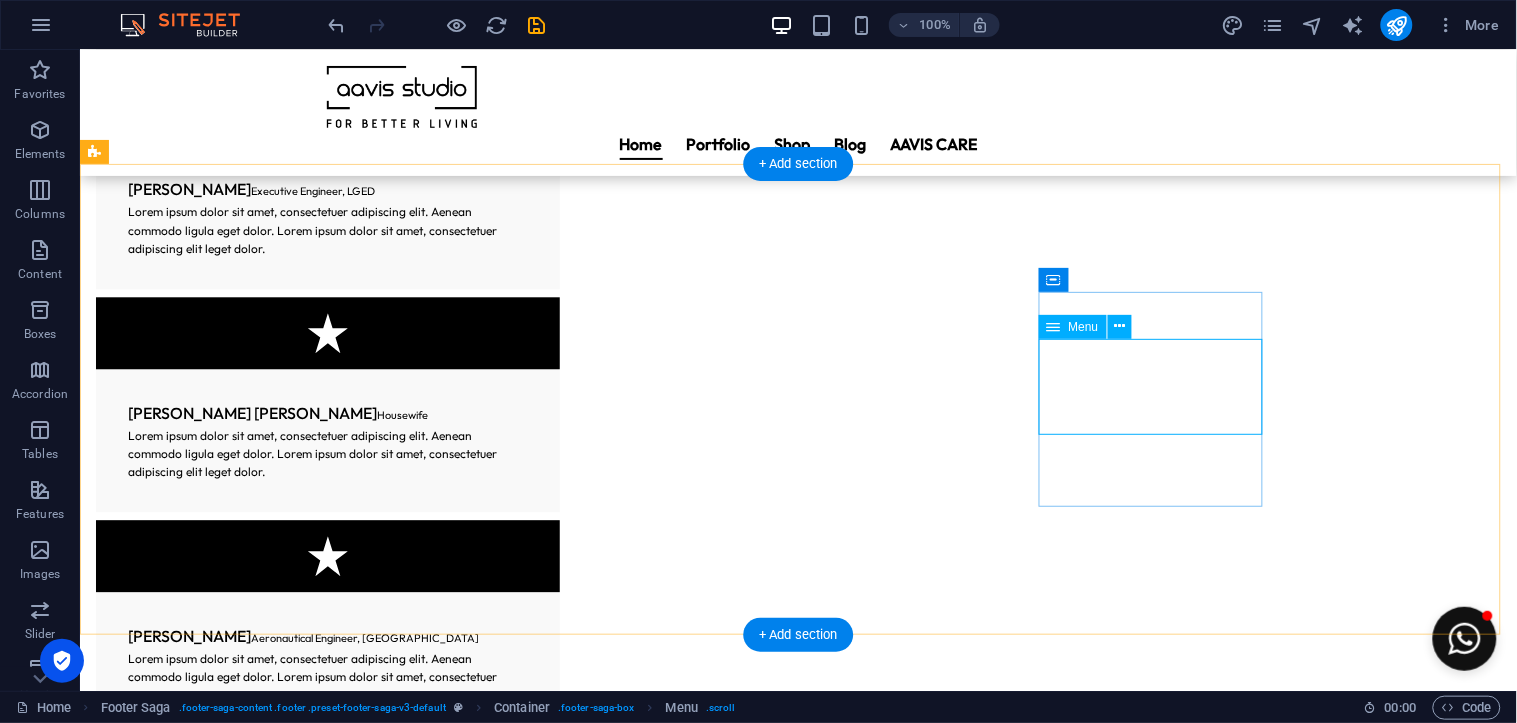 click on "Home About Service Complain" at bounding box center (207, 4945) 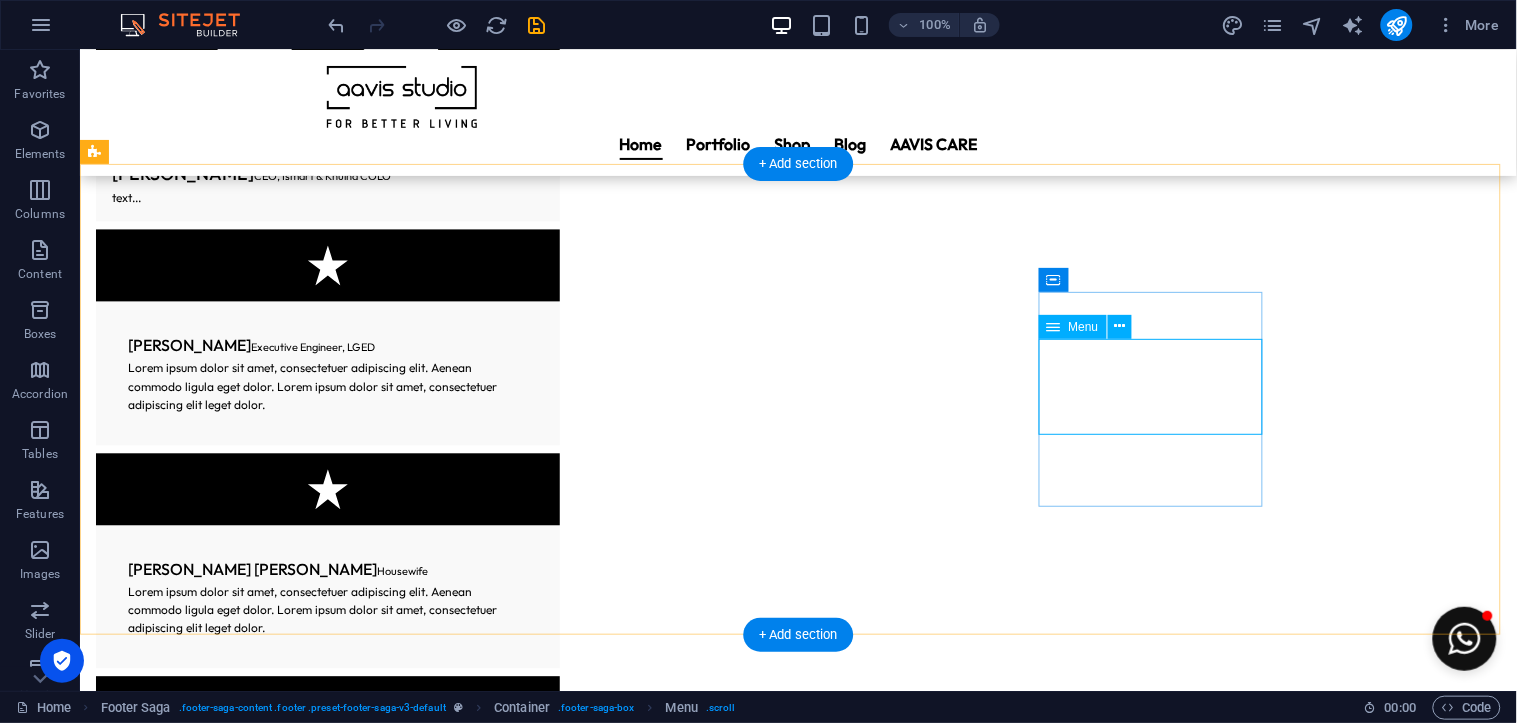 select 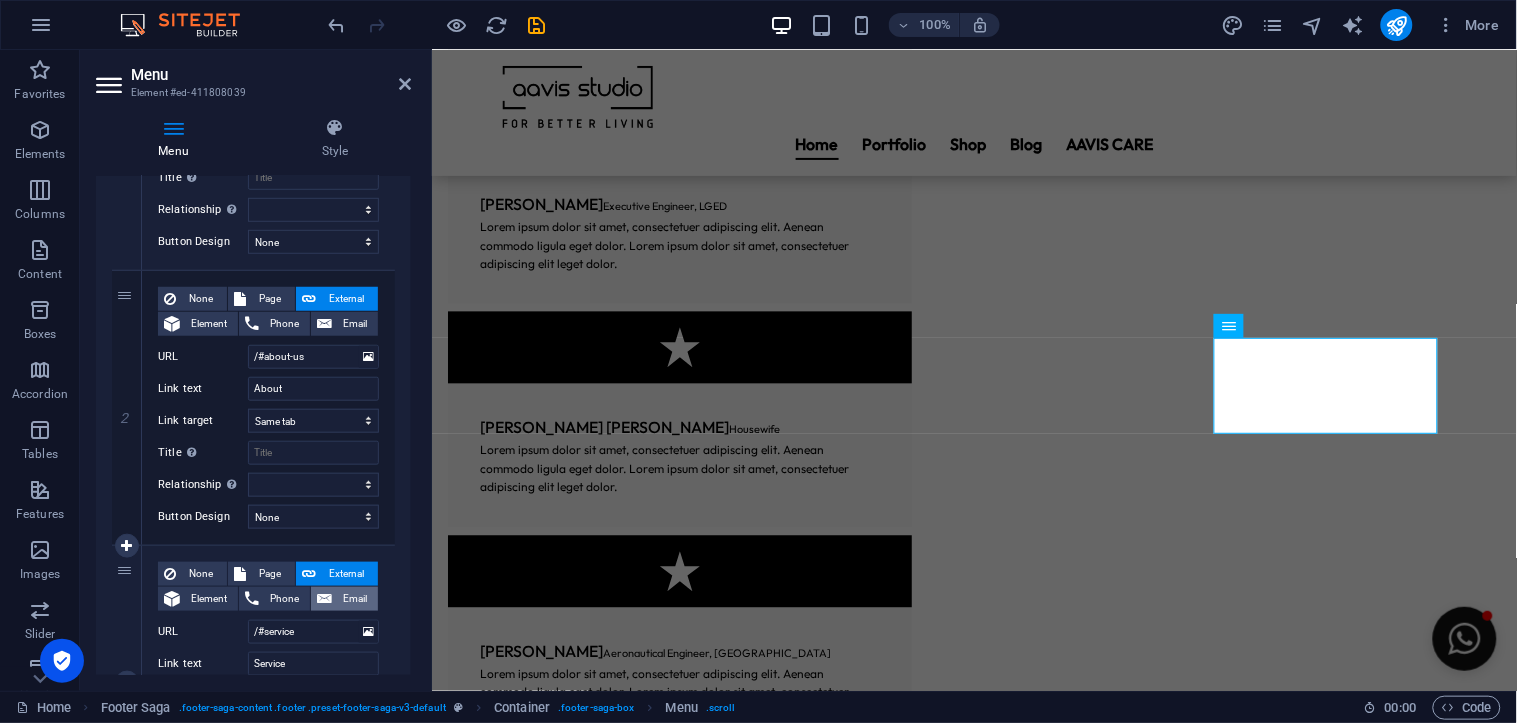 scroll, scrollTop: 741, scrollLeft: 0, axis: vertical 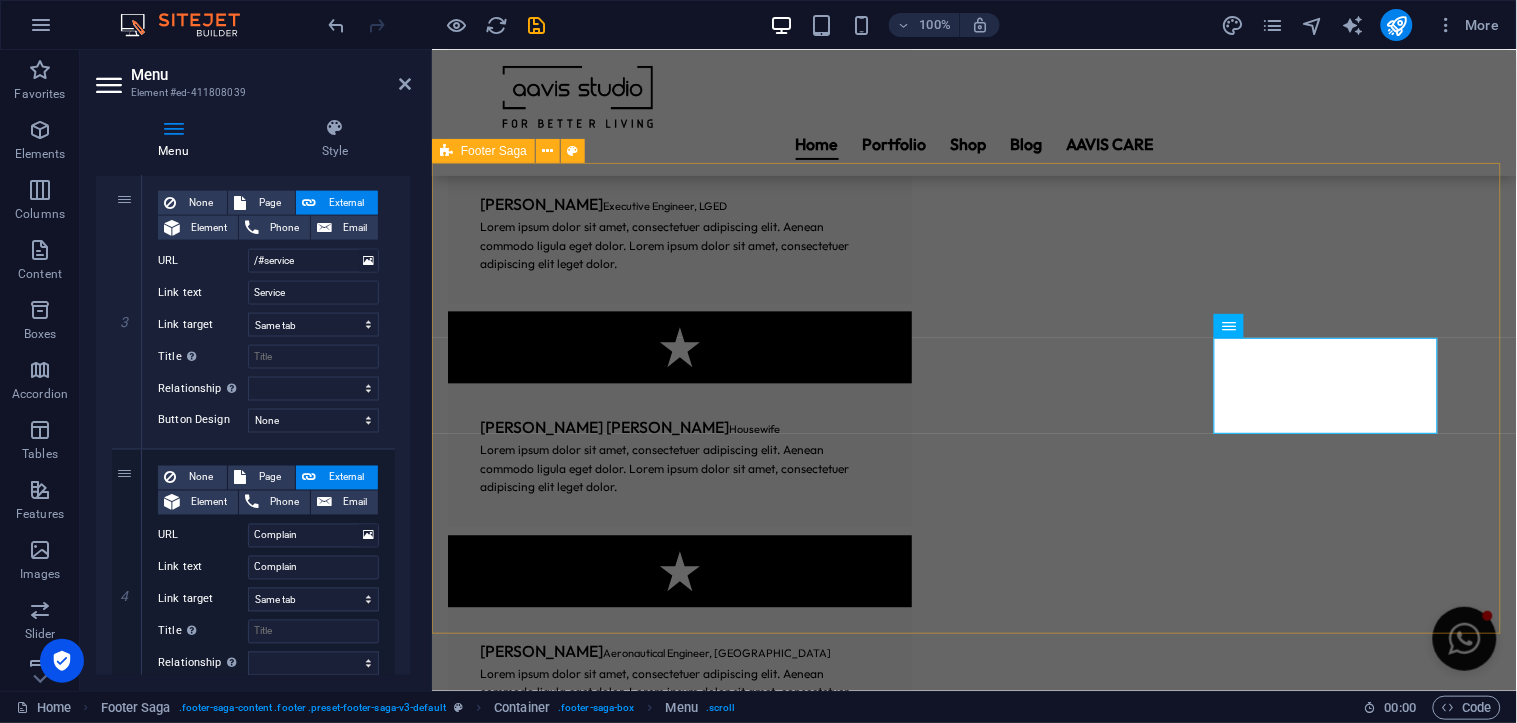 click on "Leading Full-Service Architecture, Interior Design, Custom Furniture Design & Manufacturing, Construction, and Project Management Firm in [GEOGRAPHIC_DATA] |  Innovative, End-to-End Solutions! Contact [STREET_ADDRESS] Phone:  [PHONE_NUMBER] Mobile:  [PHONE_NUMBER] Email:  [EMAIL_ADDRESS][DOMAIN_NAME] Navigation Home About Service Complain Legal Notice Privacy Policy Returns & Refunds" at bounding box center (973, 4764) 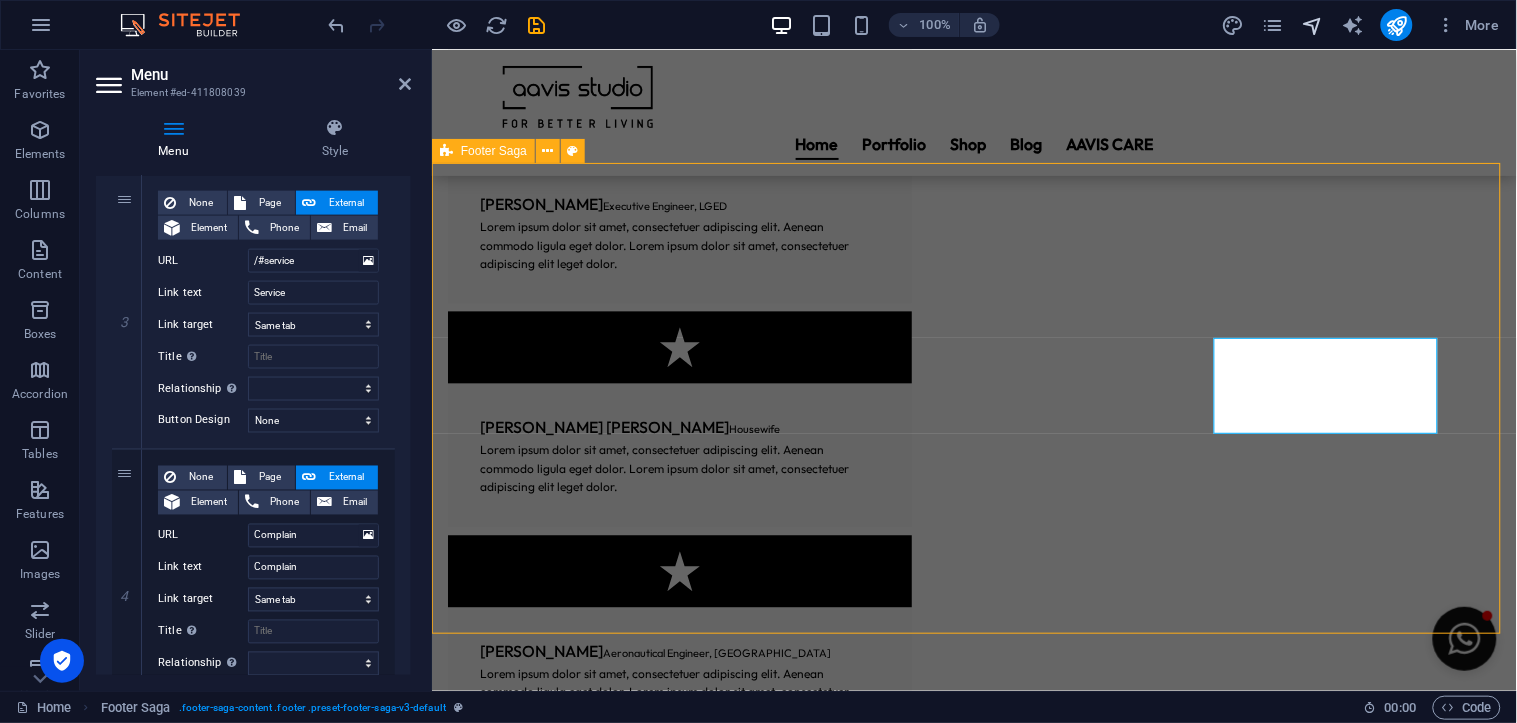 scroll, scrollTop: 10880, scrollLeft: 0, axis: vertical 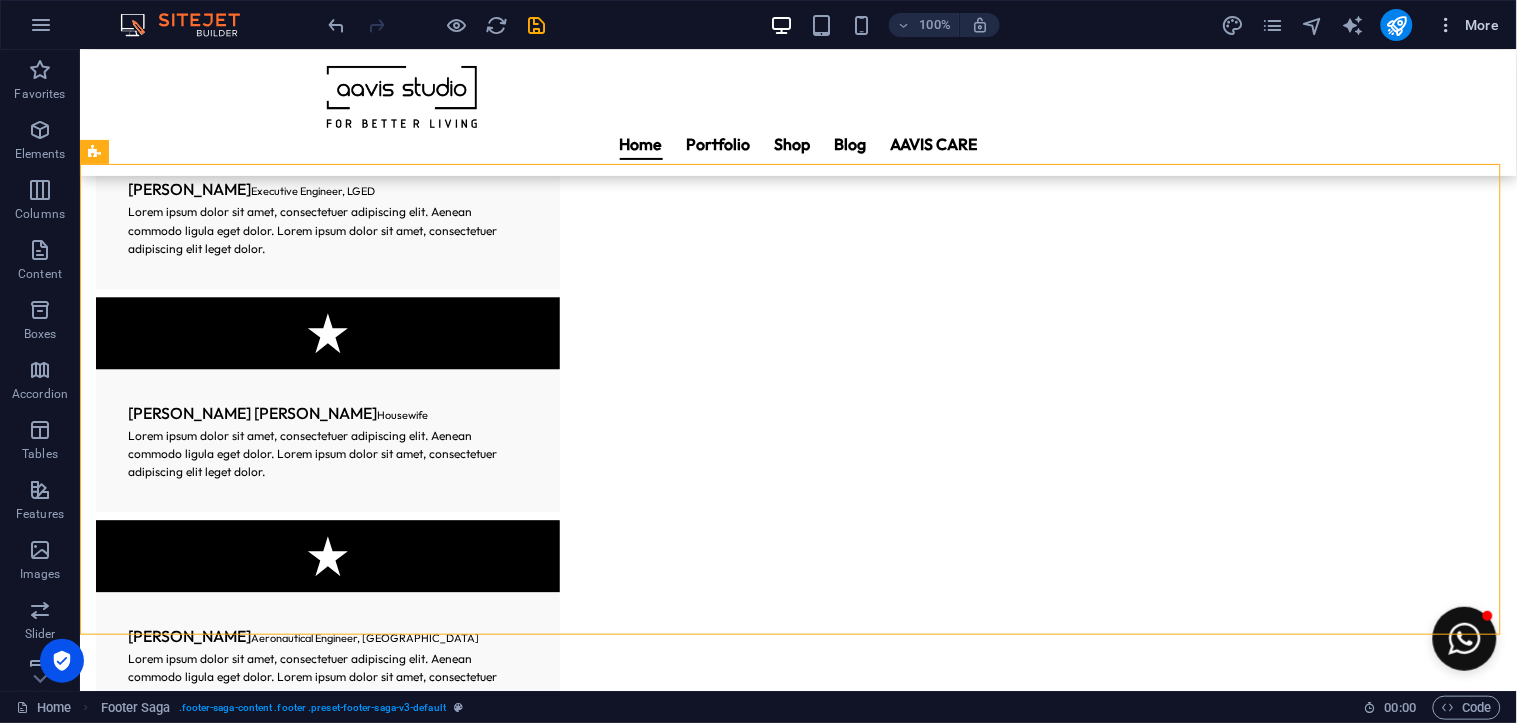 click on "More" at bounding box center (1468, 25) 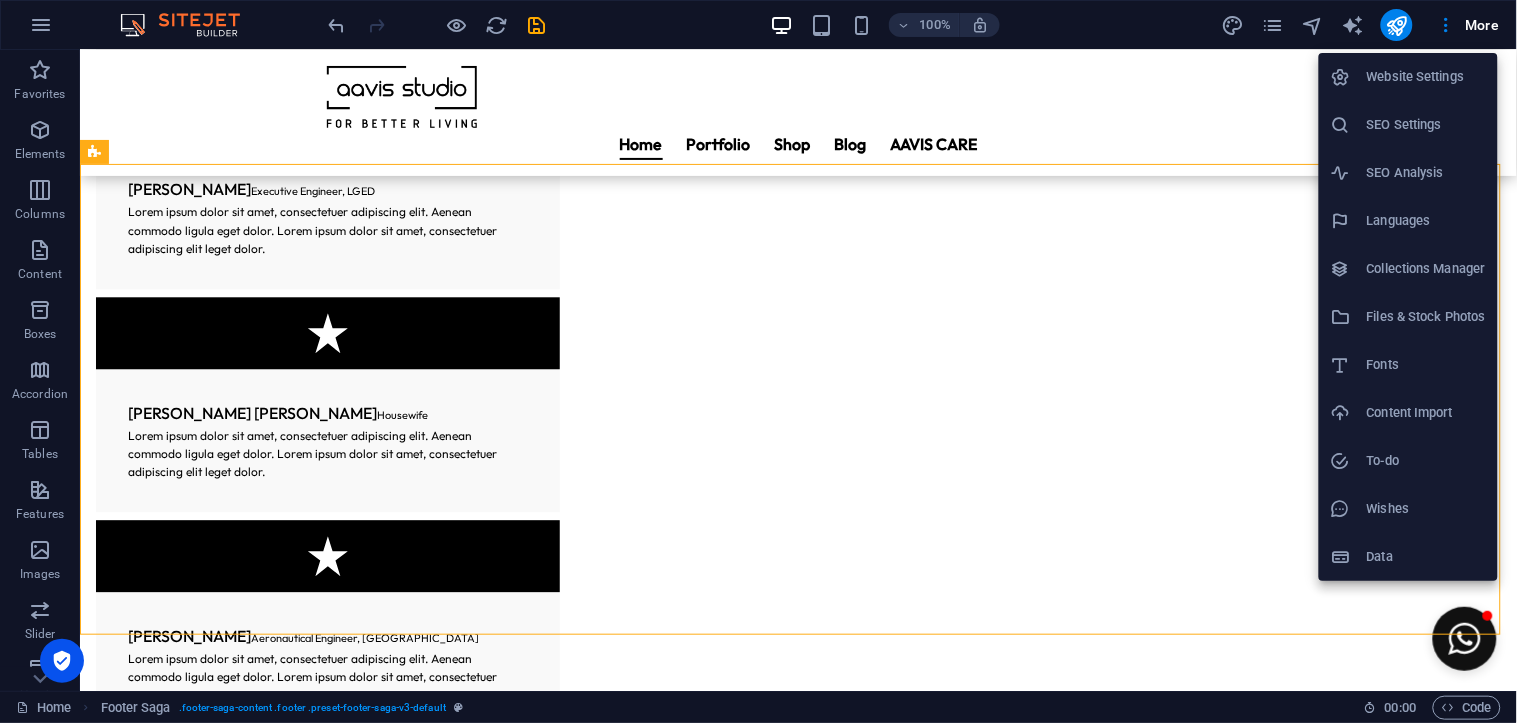 click at bounding box center (758, 361) 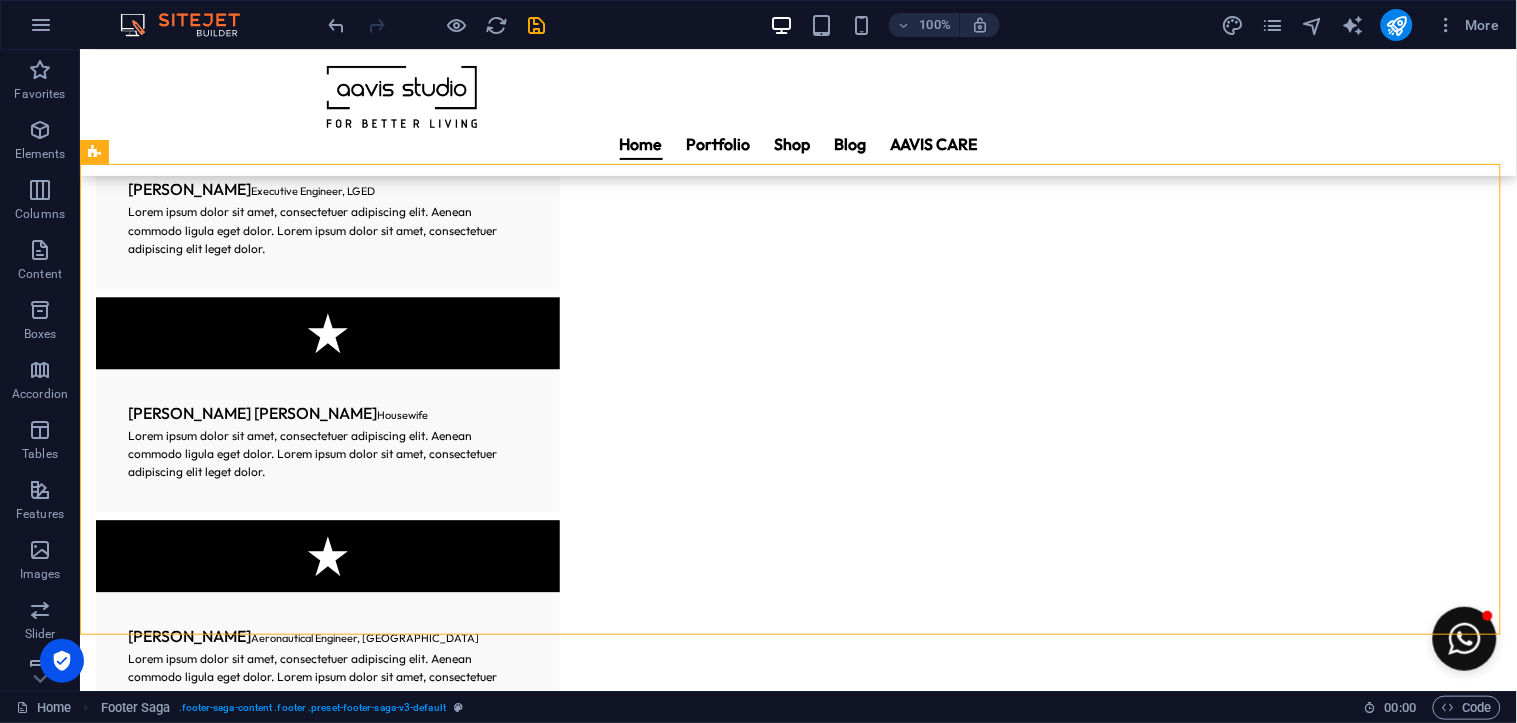 click at bounding box center [1272, 25] 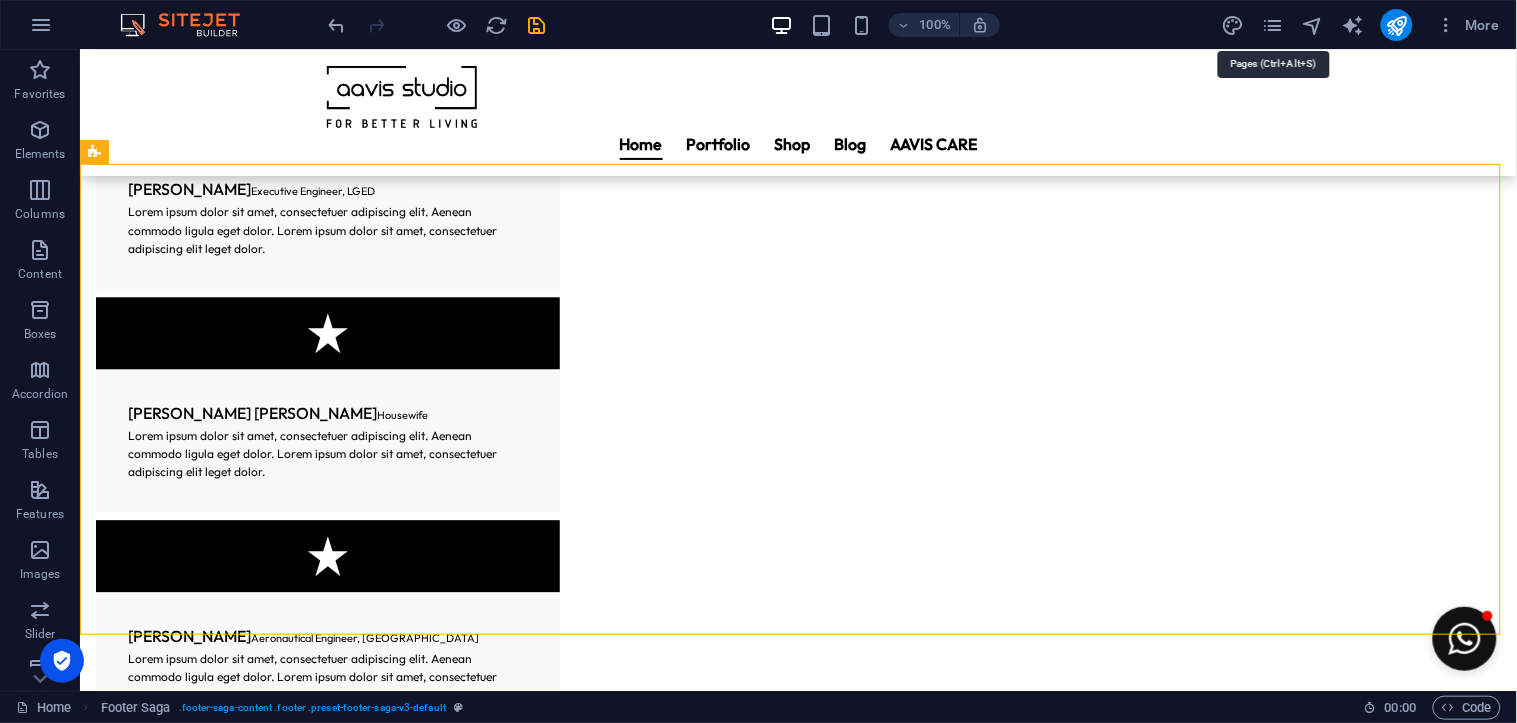 scroll, scrollTop: 10668, scrollLeft: 0, axis: vertical 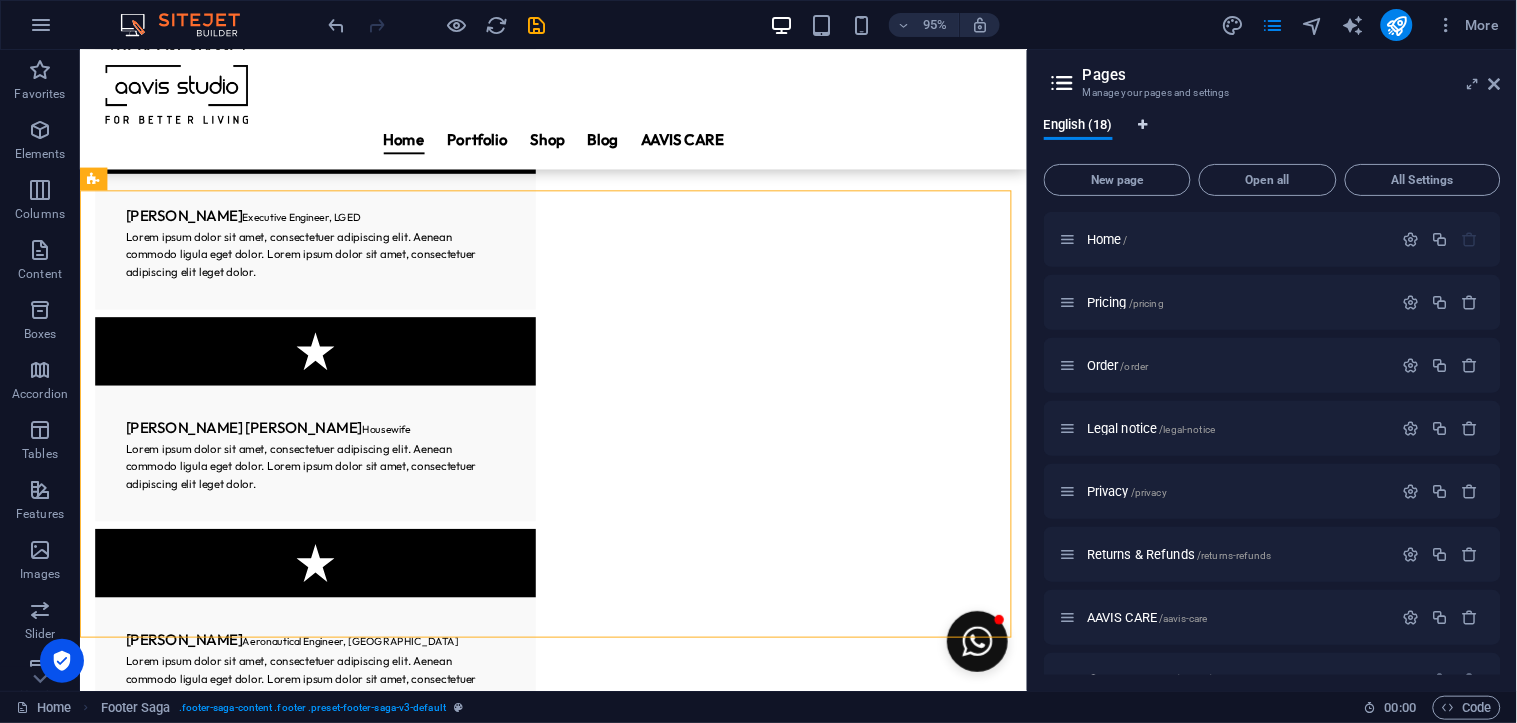 click at bounding box center (1143, 125) 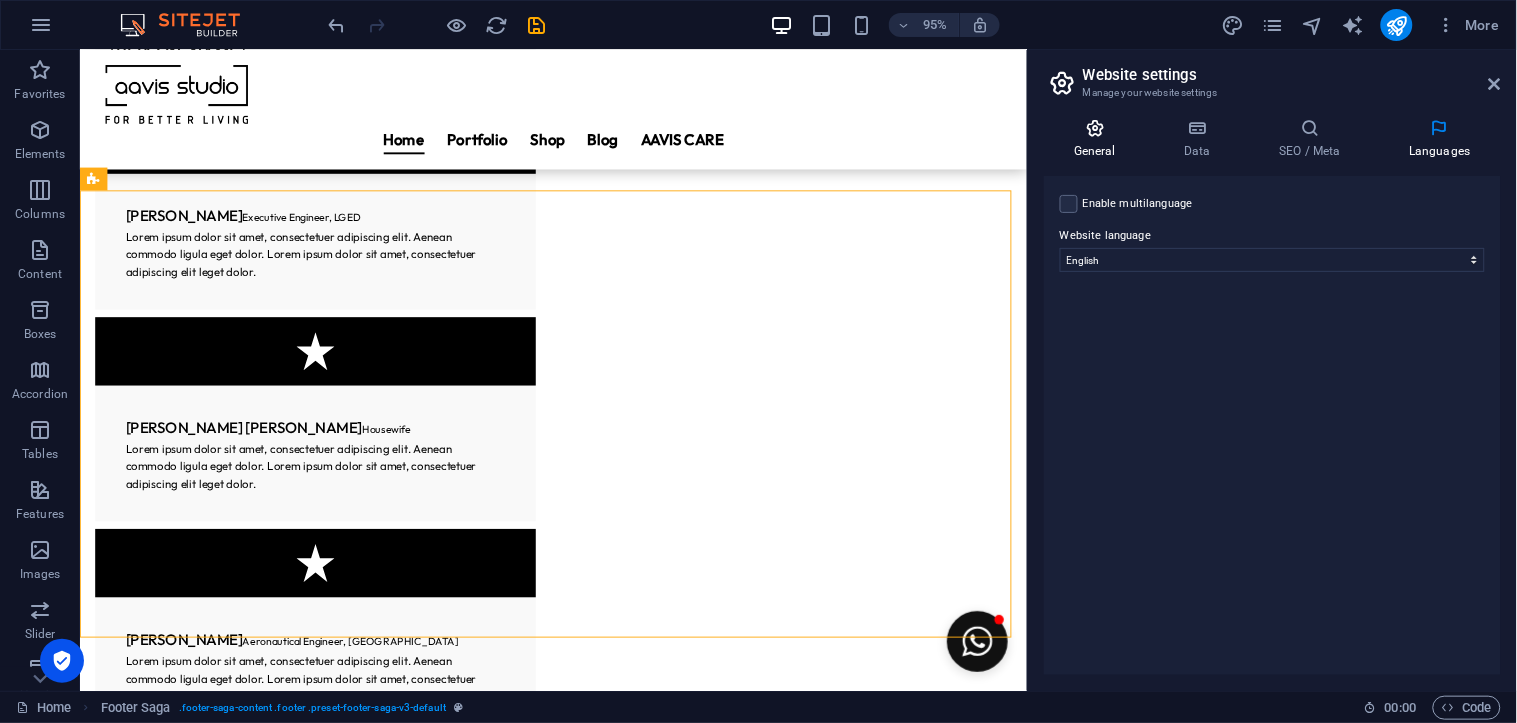 click at bounding box center [1095, 128] 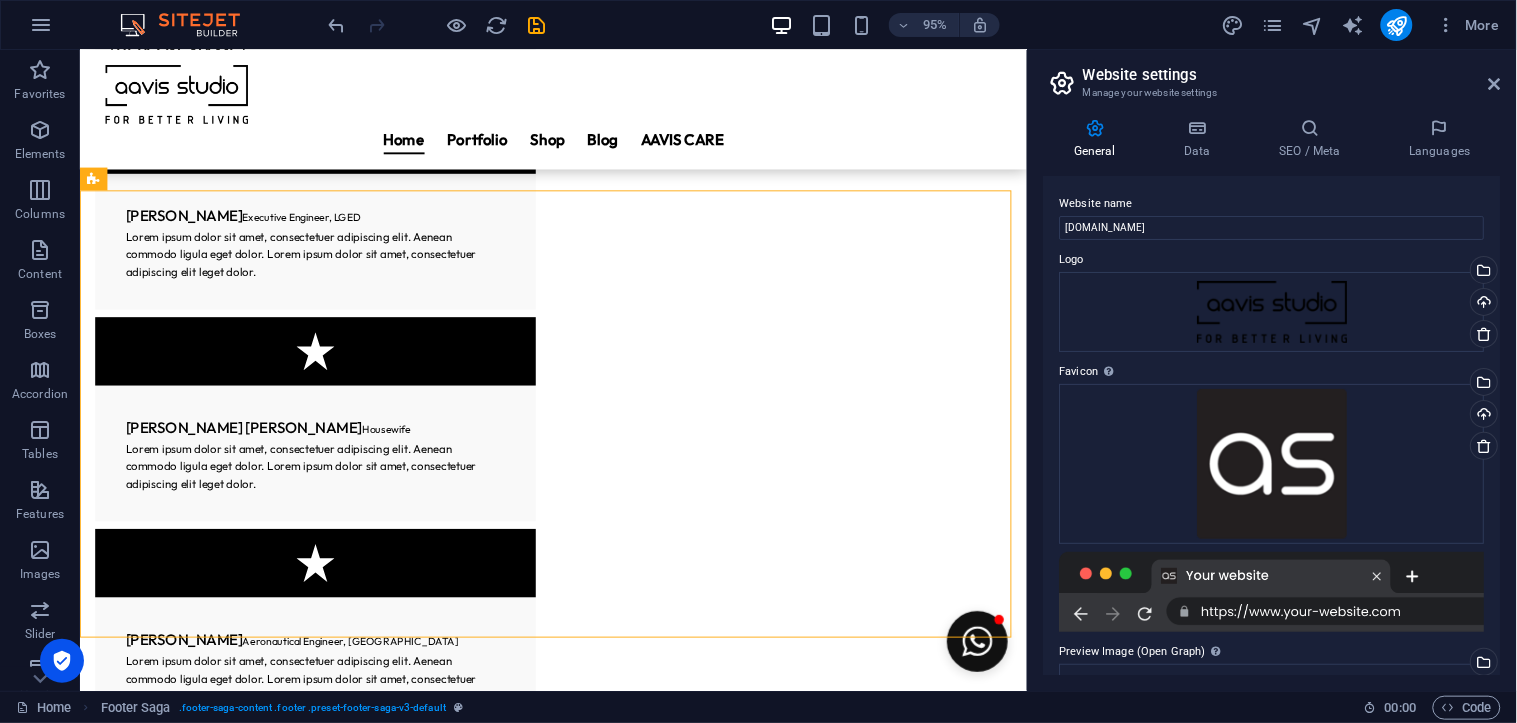 scroll, scrollTop: 233, scrollLeft: 0, axis: vertical 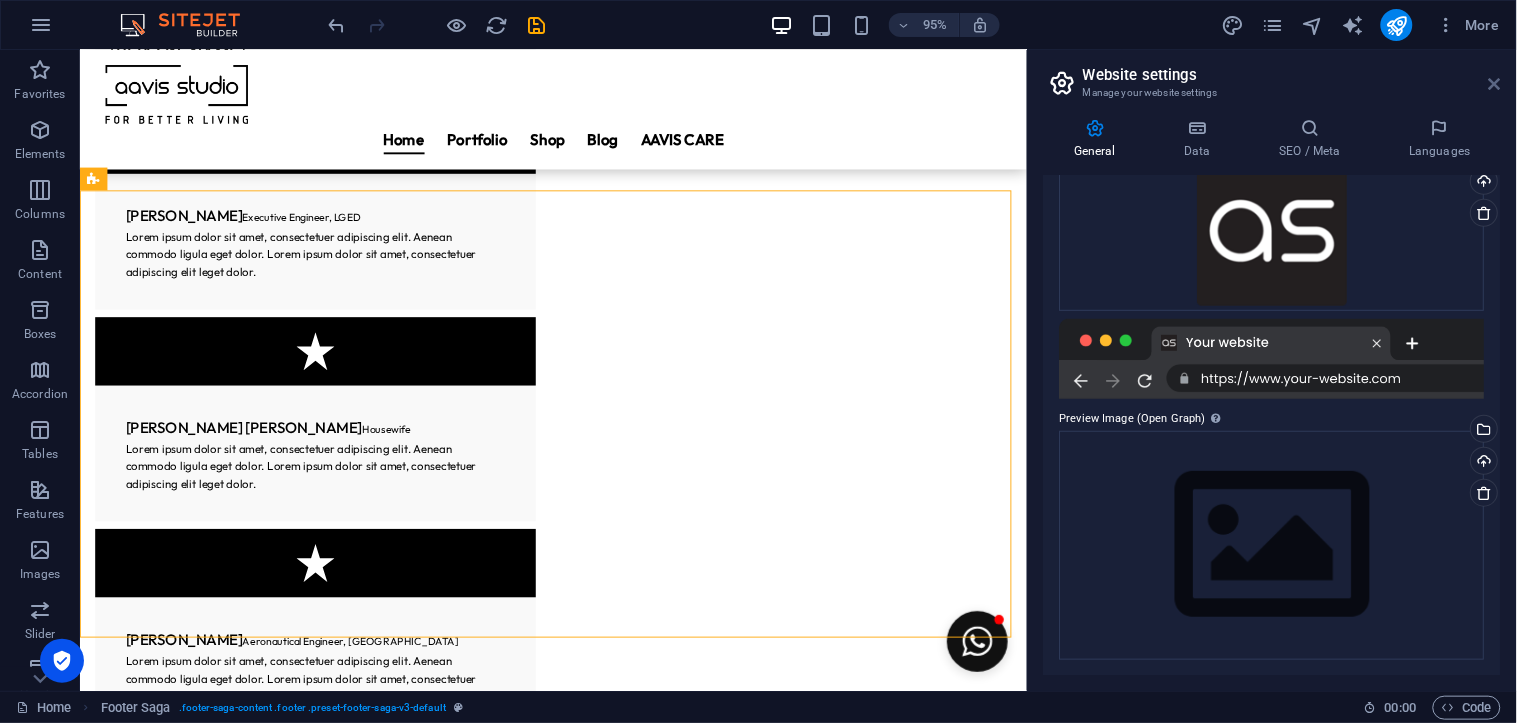 click at bounding box center (1495, 84) 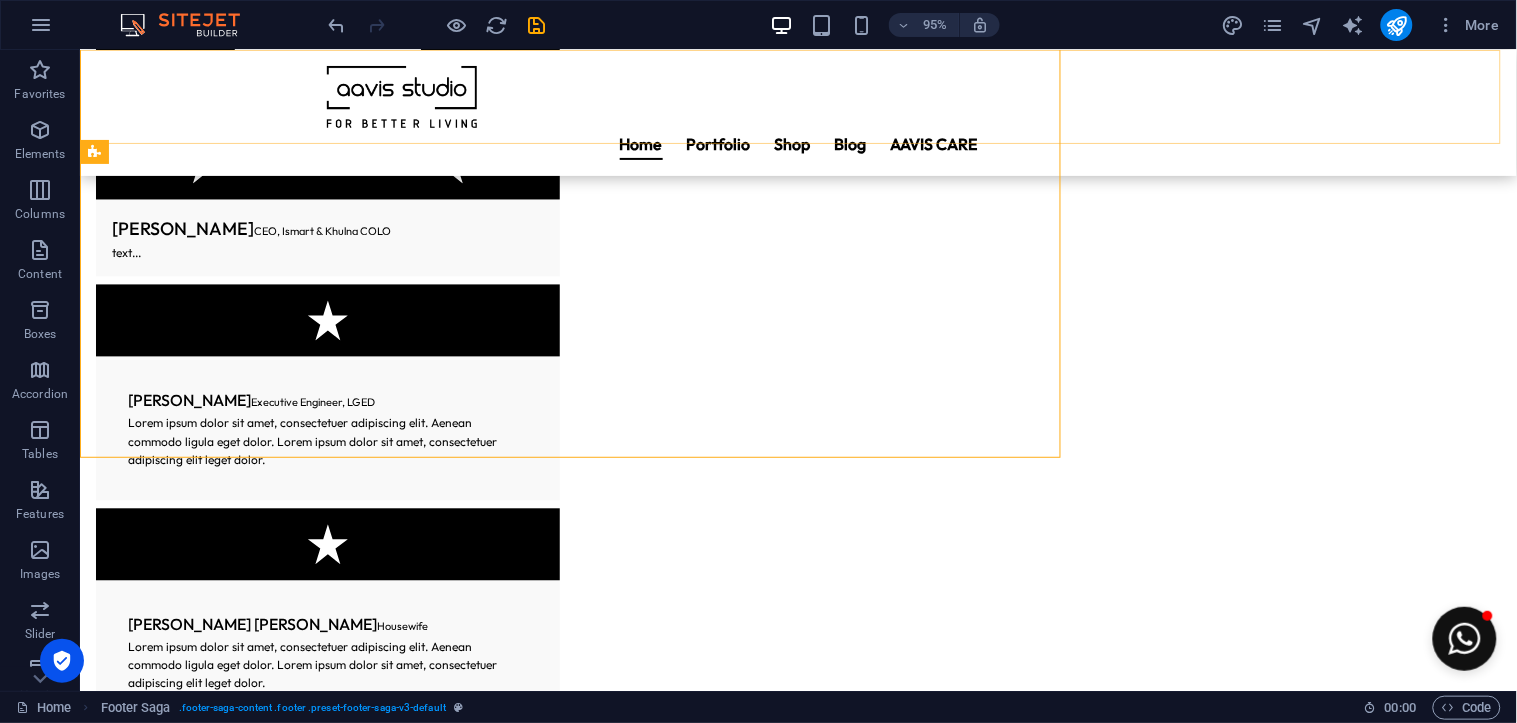 scroll, scrollTop: 10880, scrollLeft: 0, axis: vertical 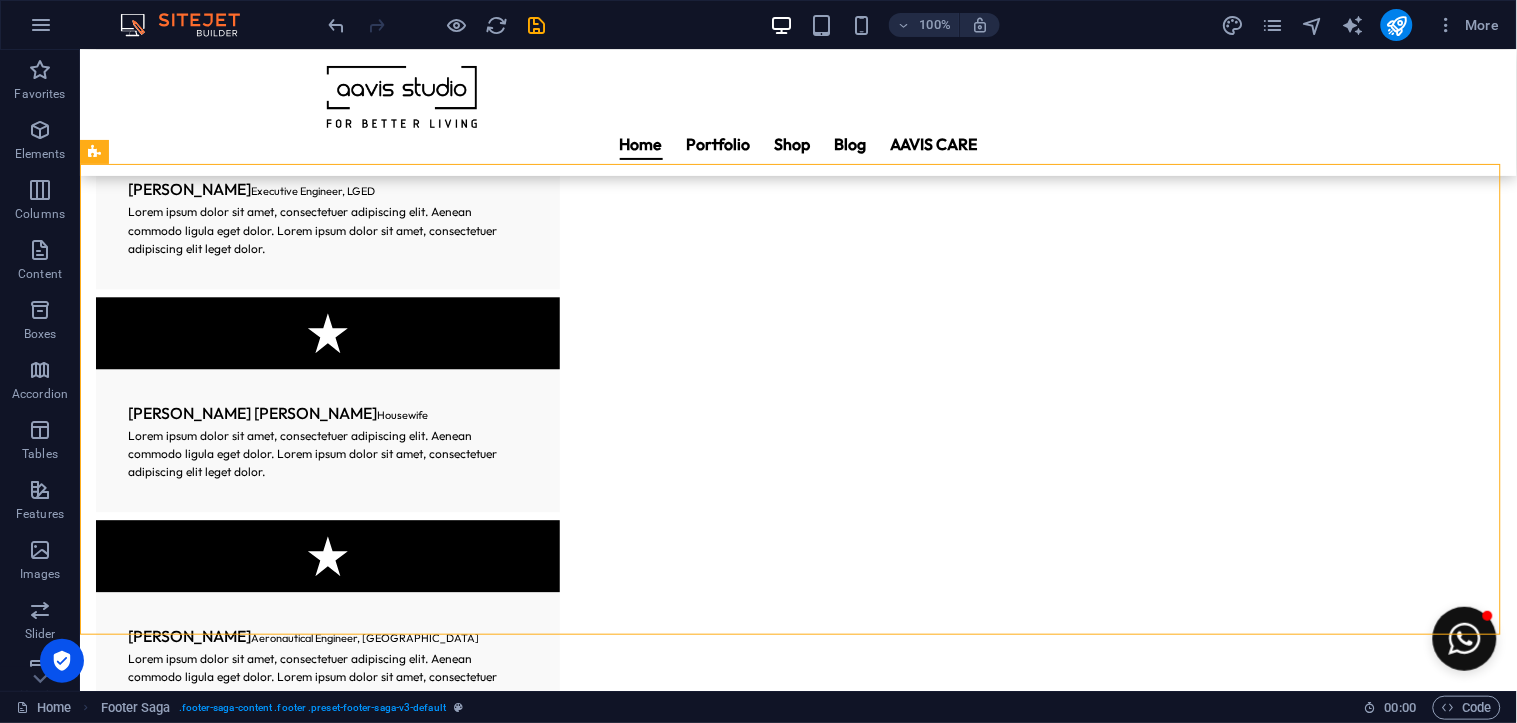 click on "More" at bounding box center (1364, 25) 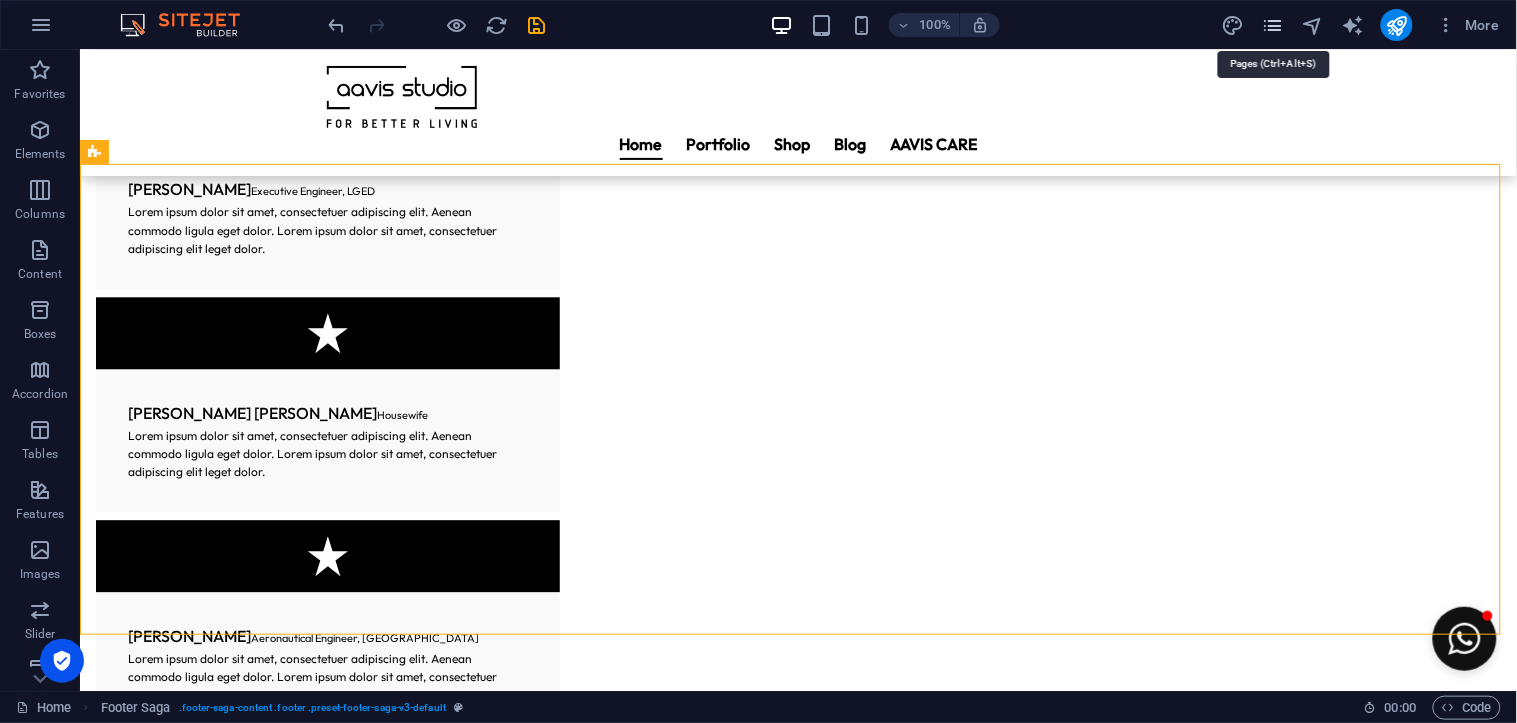 click at bounding box center [1272, 25] 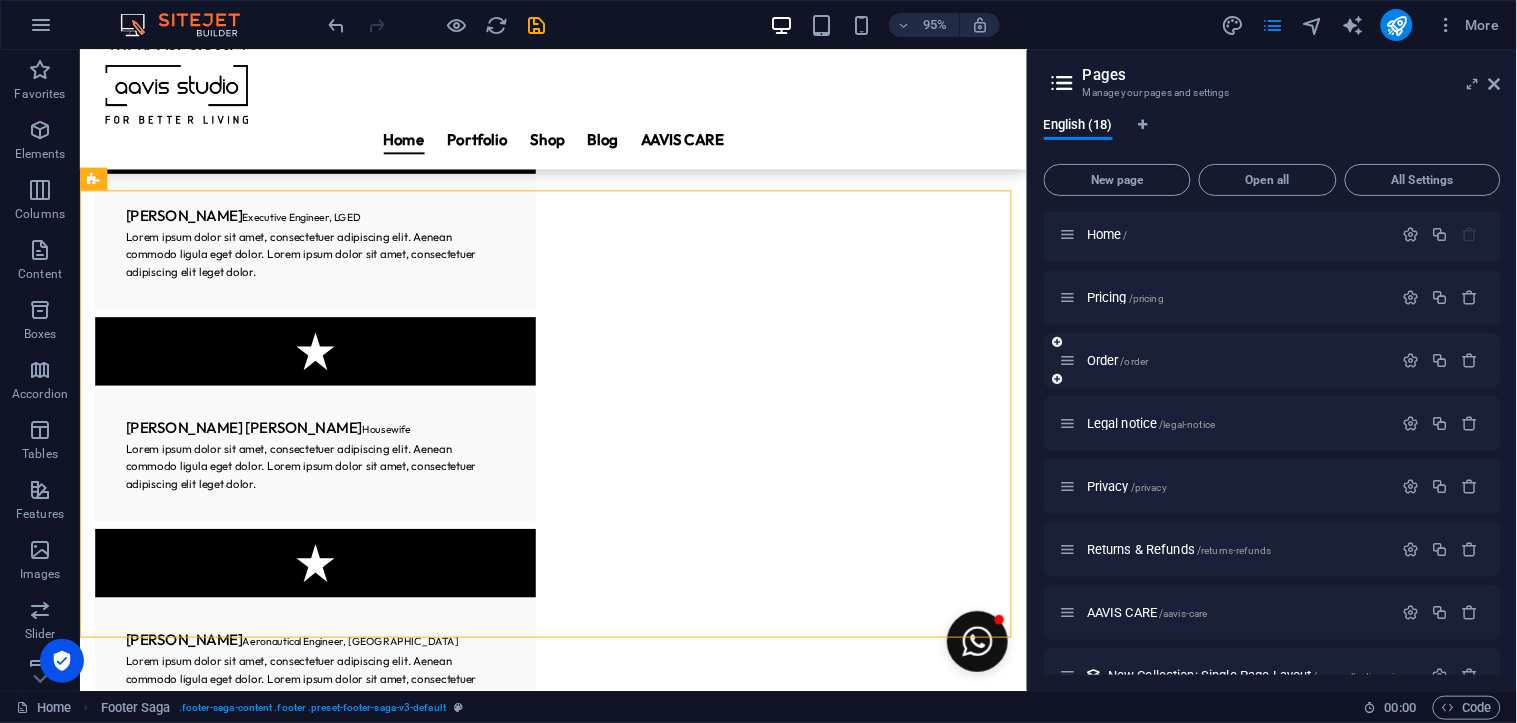 scroll, scrollTop: 0, scrollLeft: 0, axis: both 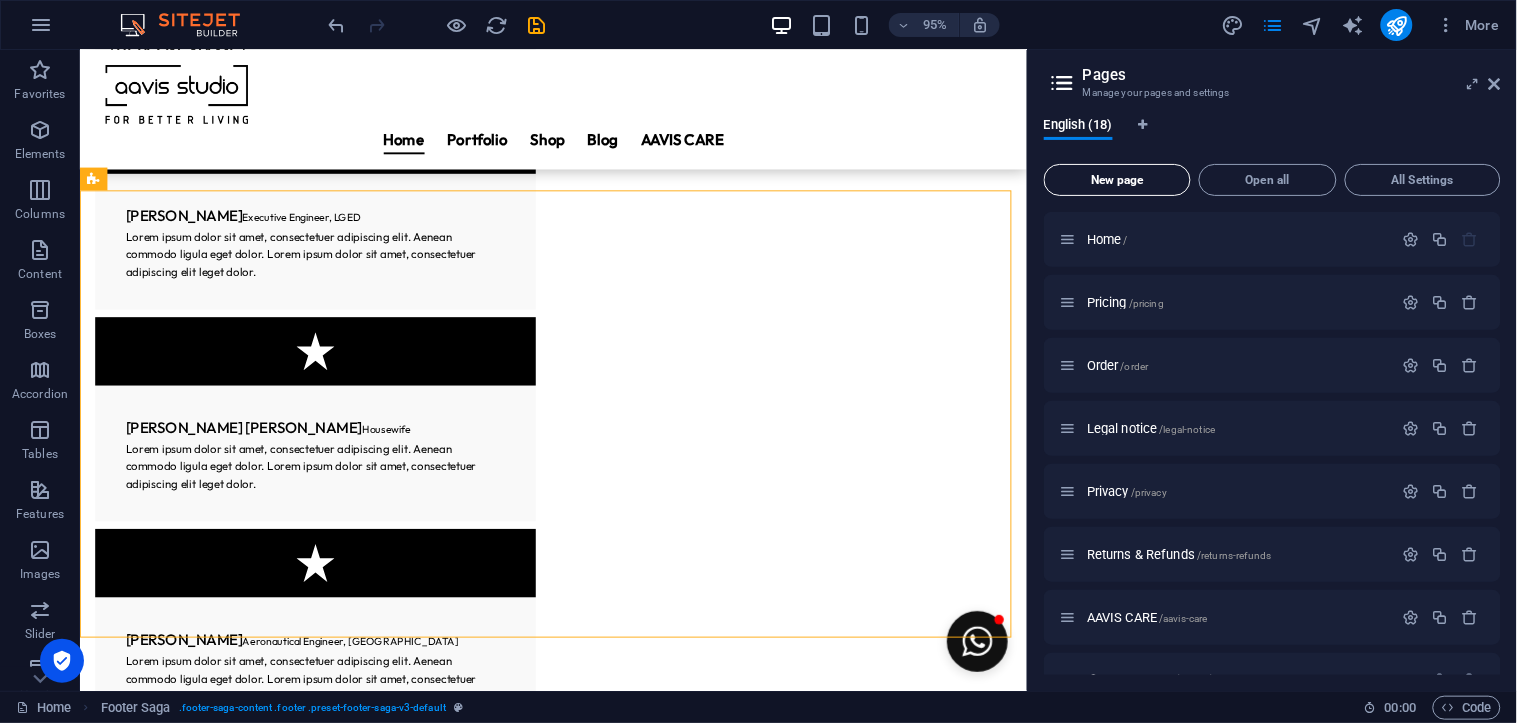 click on "New page" at bounding box center (1117, 180) 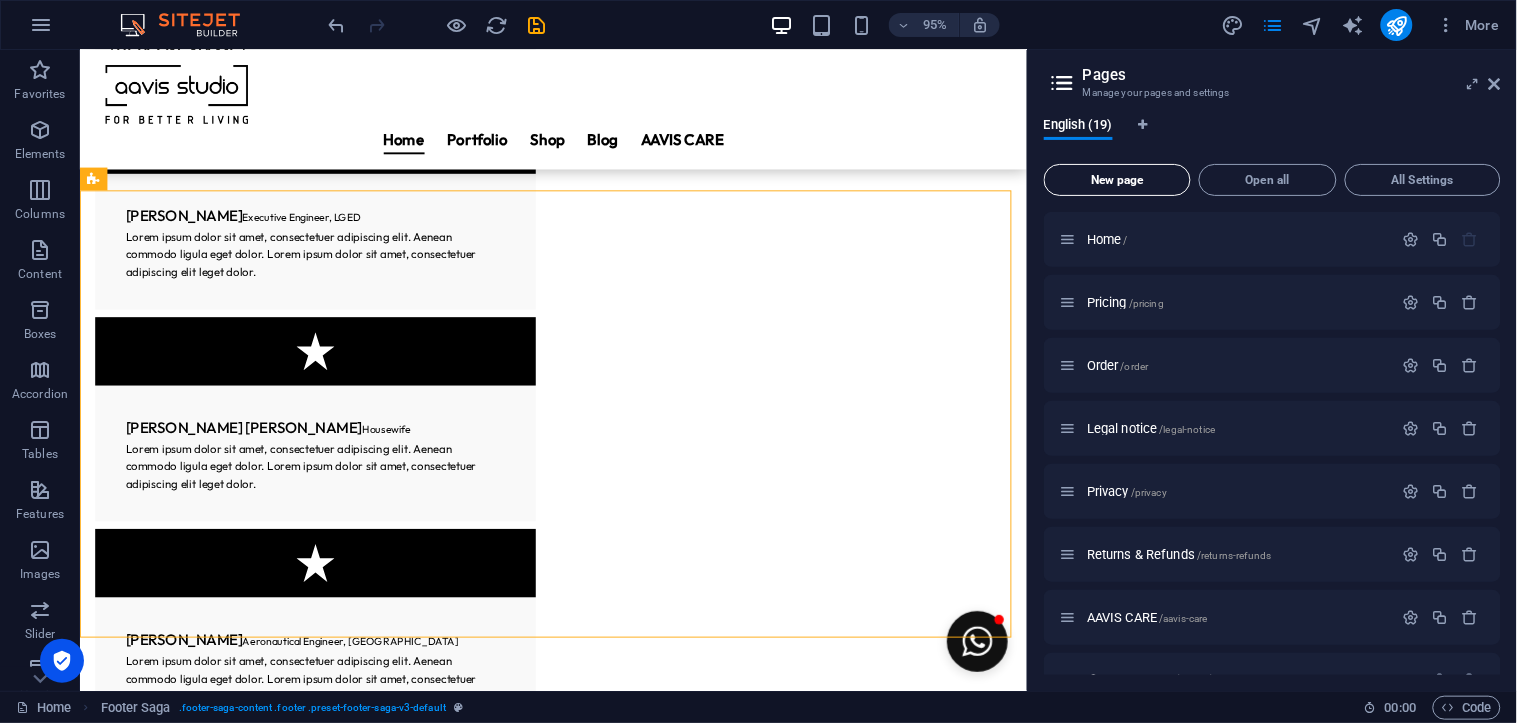 scroll, scrollTop: 1004, scrollLeft: 0, axis: vertical 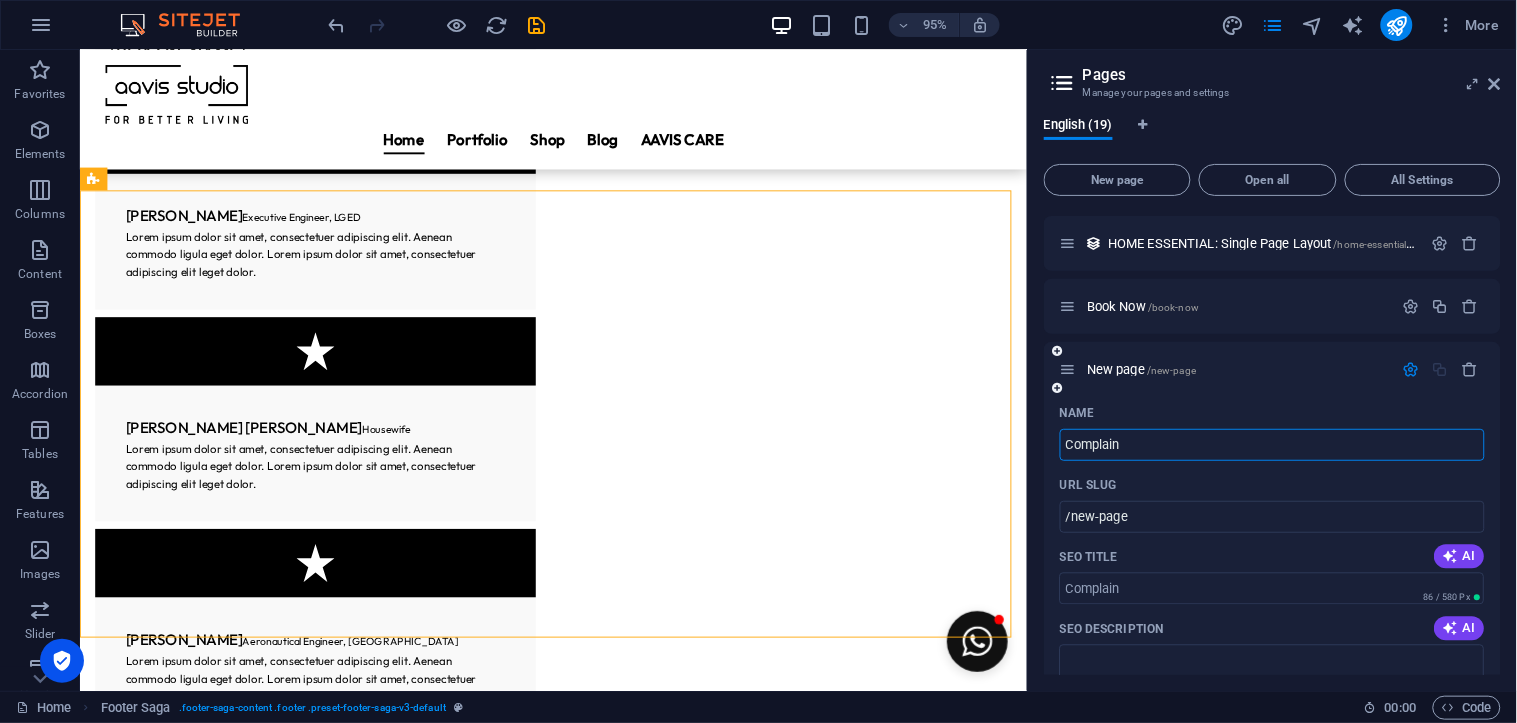 type on "Complain" 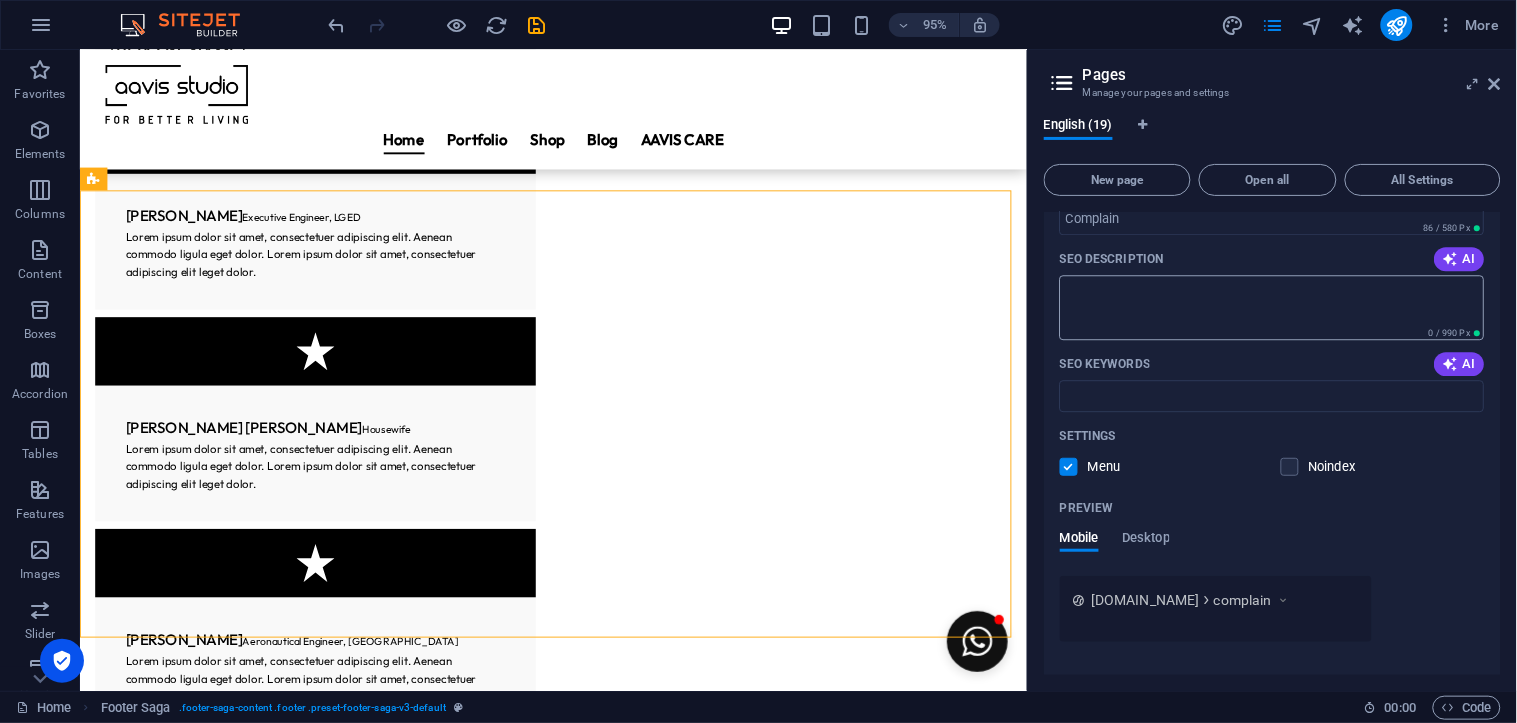 scroll, scrollTop: 1004, scrollLeft: 0, axis: vertical 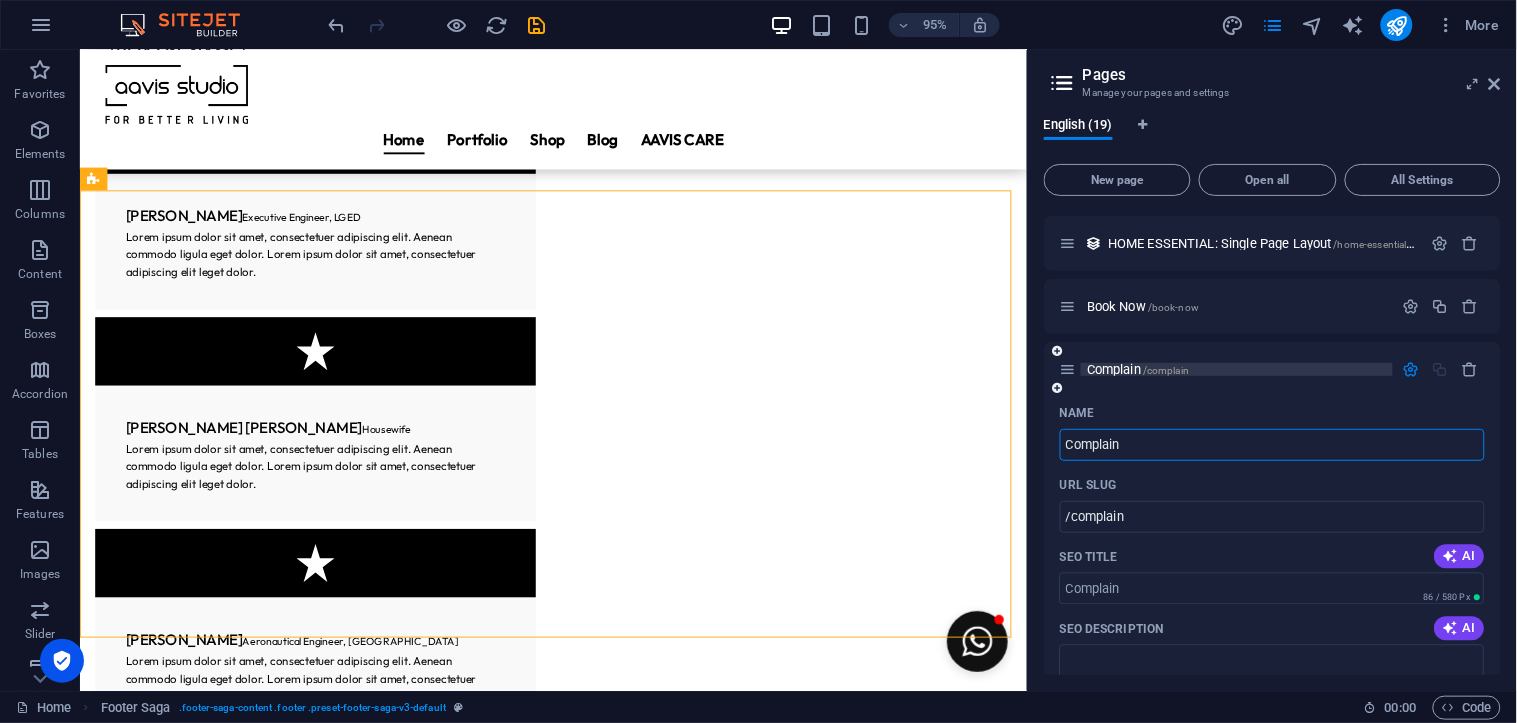 type on "Complain" 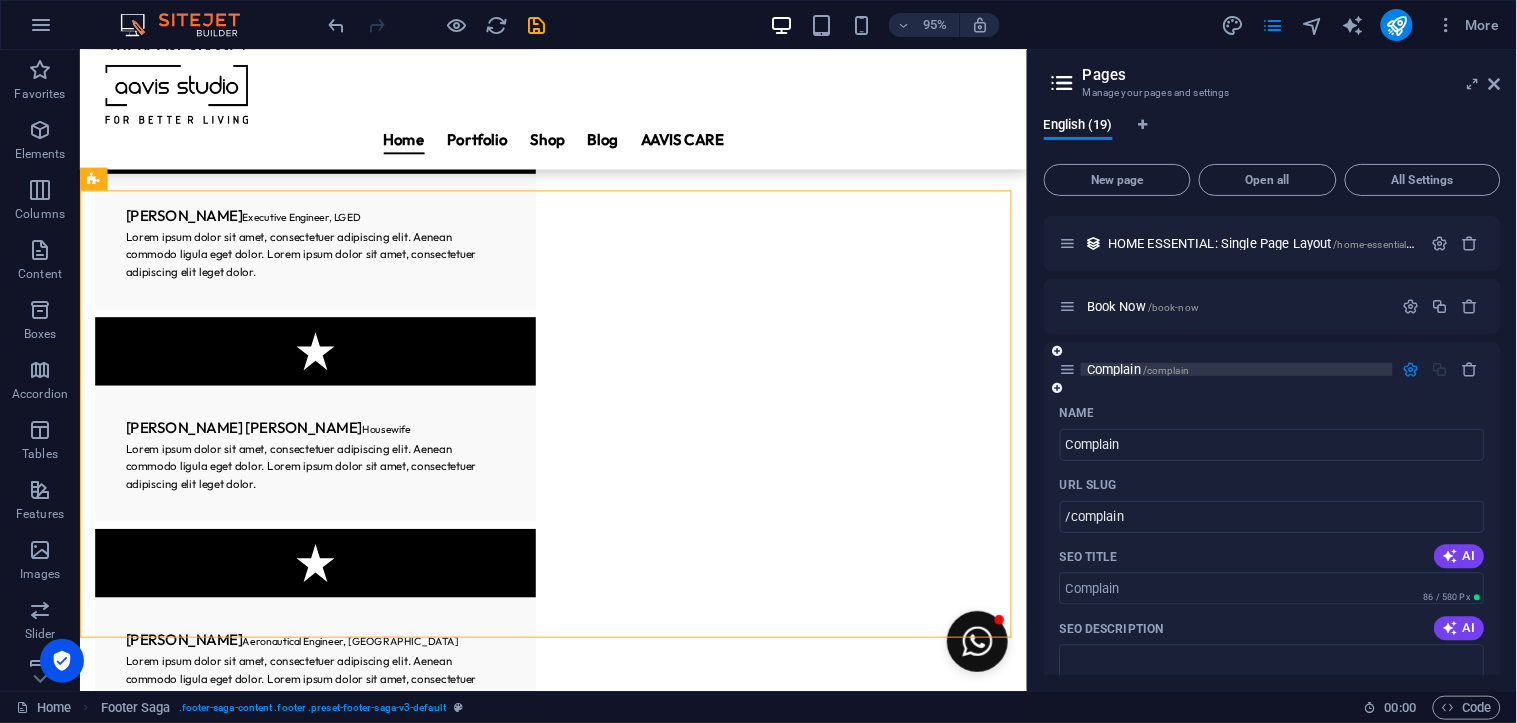 click on "Complain /complain" at bounding box center [1138, 369] 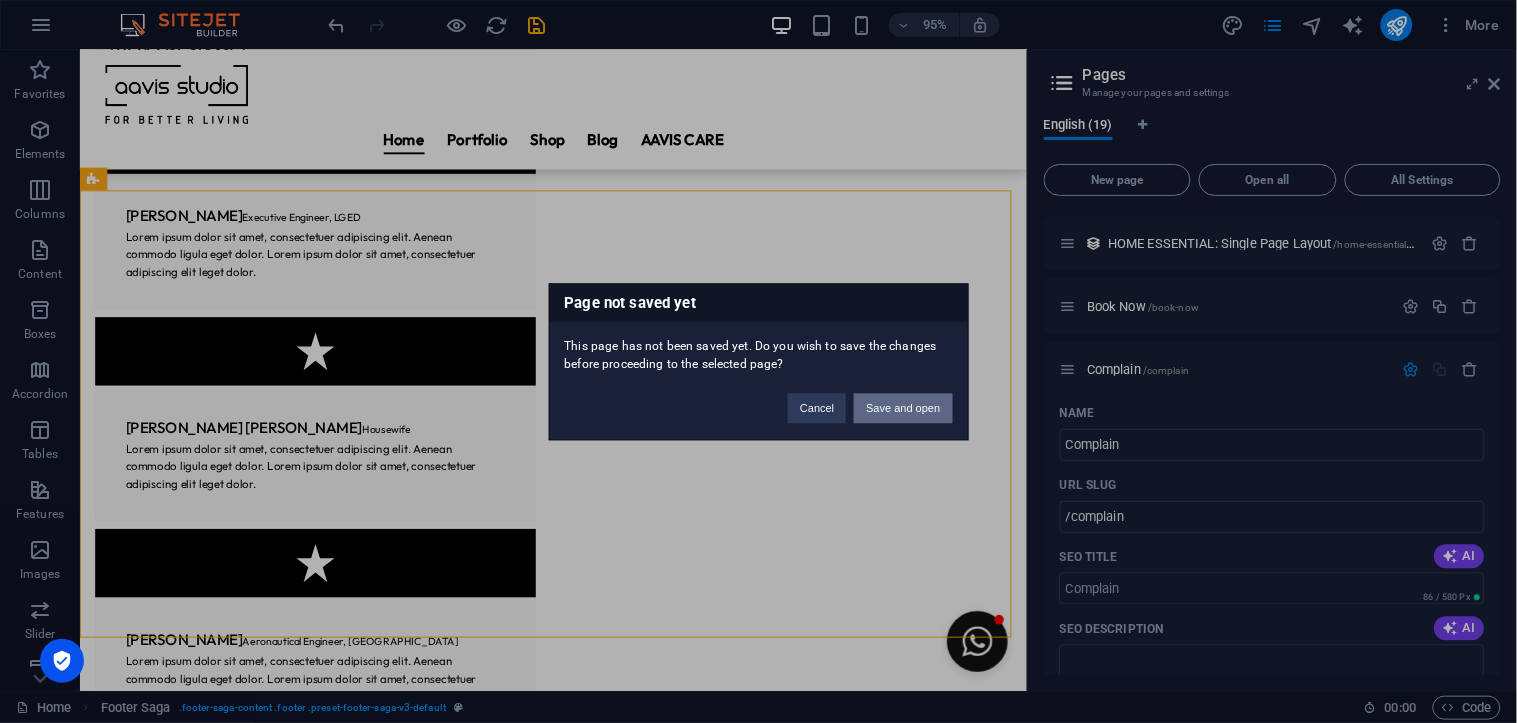 click on "Save and open" at bounding box center (903, 408) 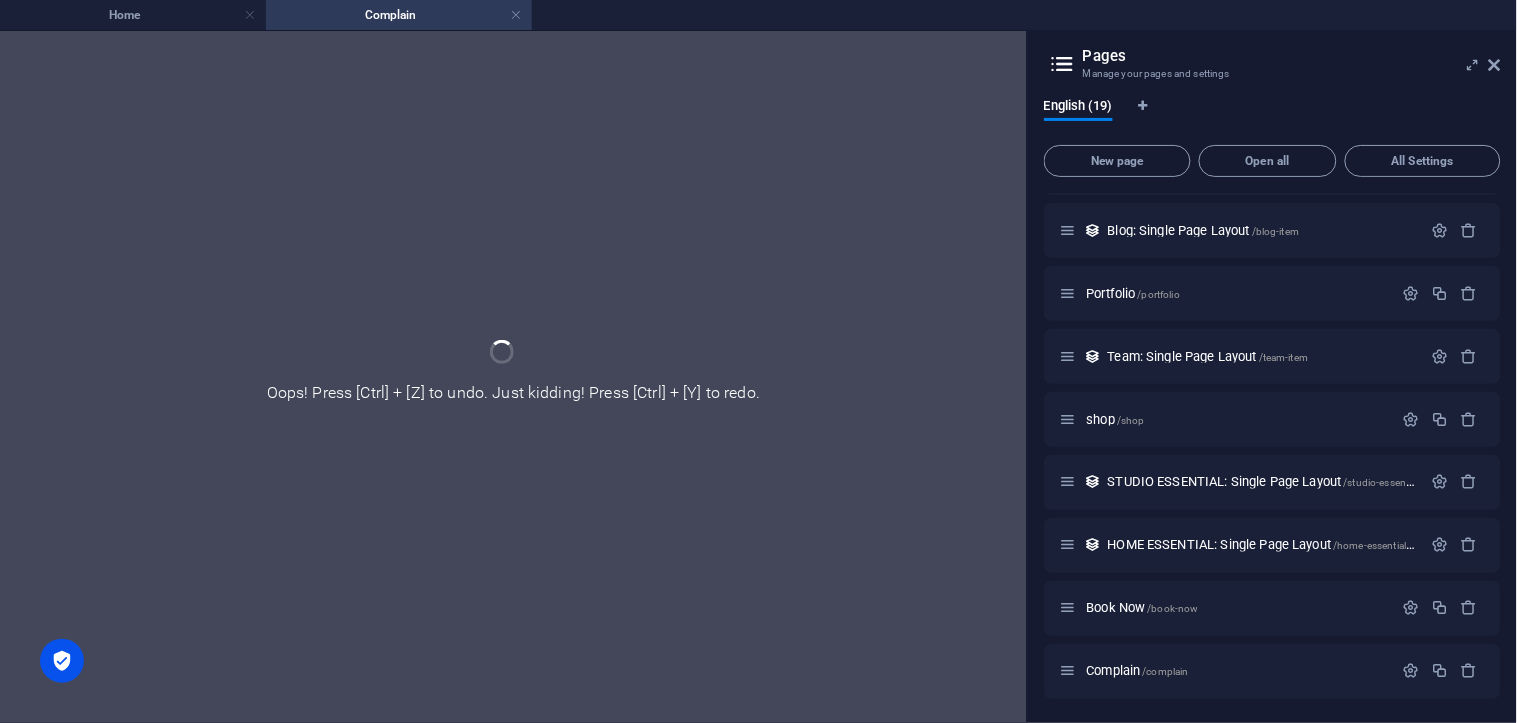 scroll, scrollTop: 681, scrollLeft: 0, axis: vertical 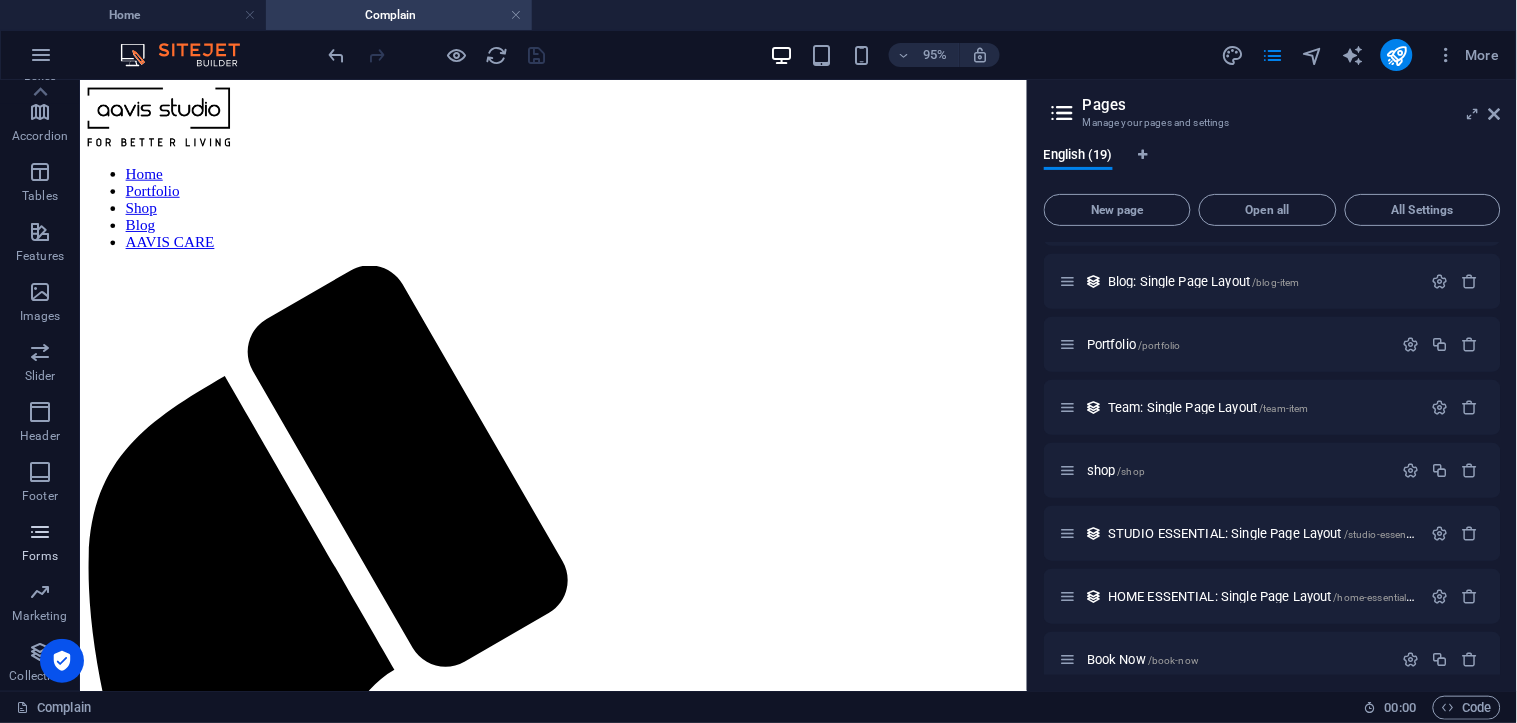 click at bounding box center (40, 532) 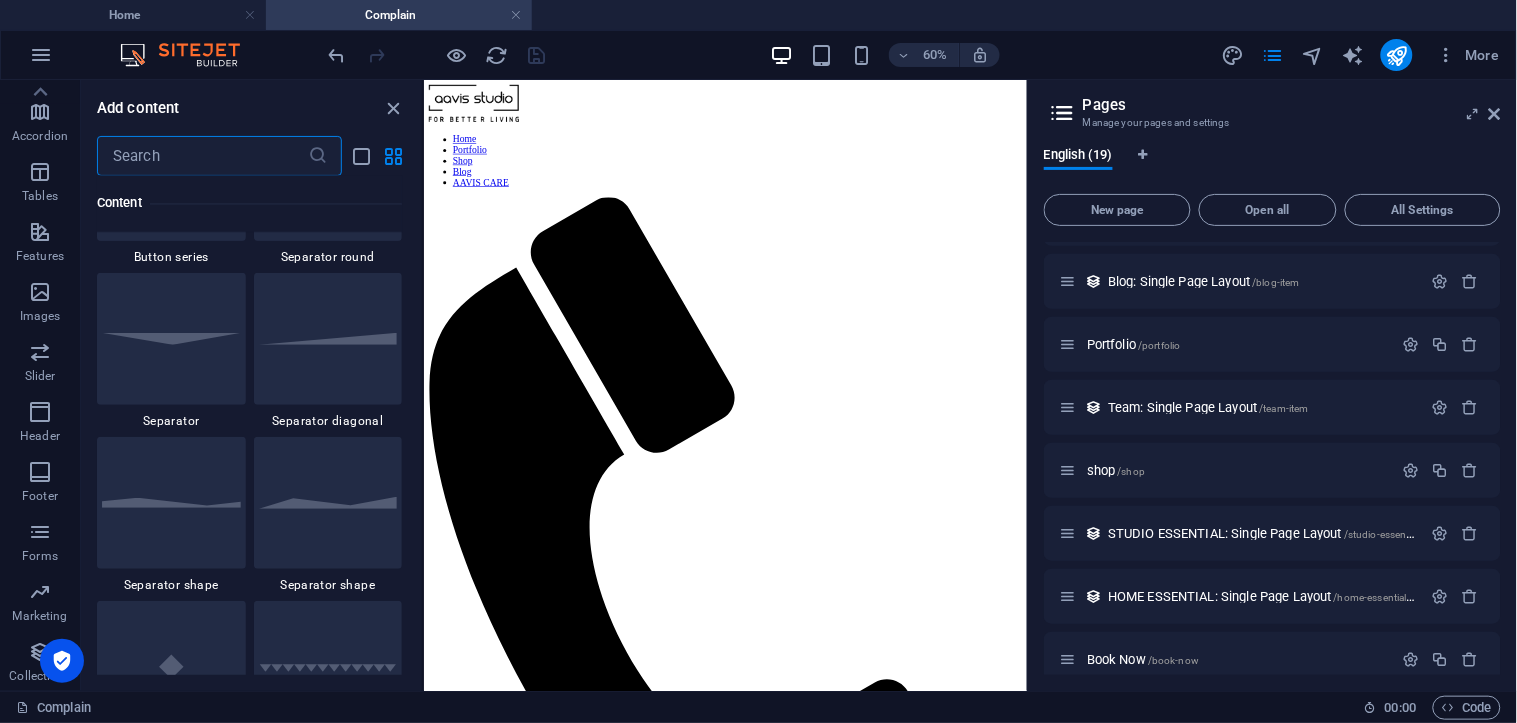 scroll, scrollTop: 14597, scrollLeft: 0, axis: vertical 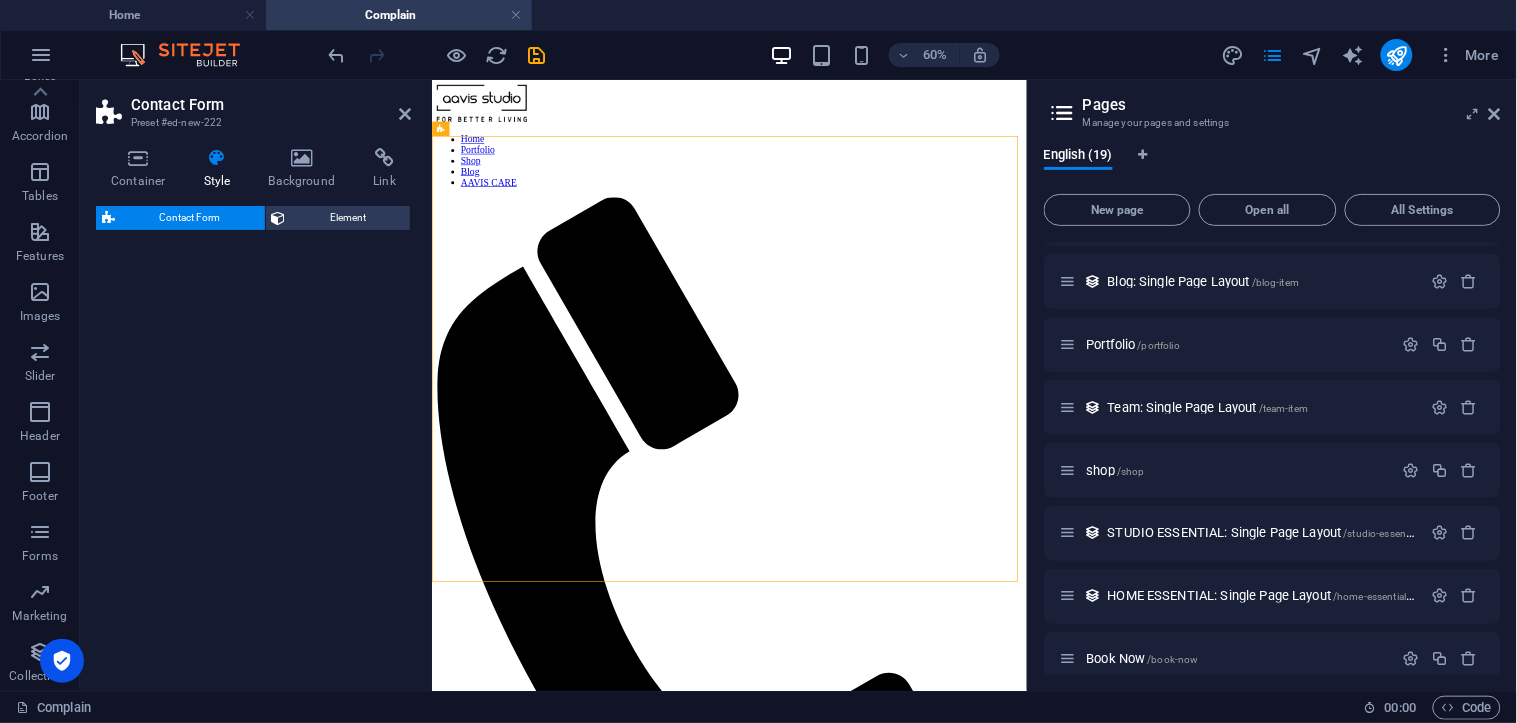 click on "Pages" at bounding box center [1292, 105] 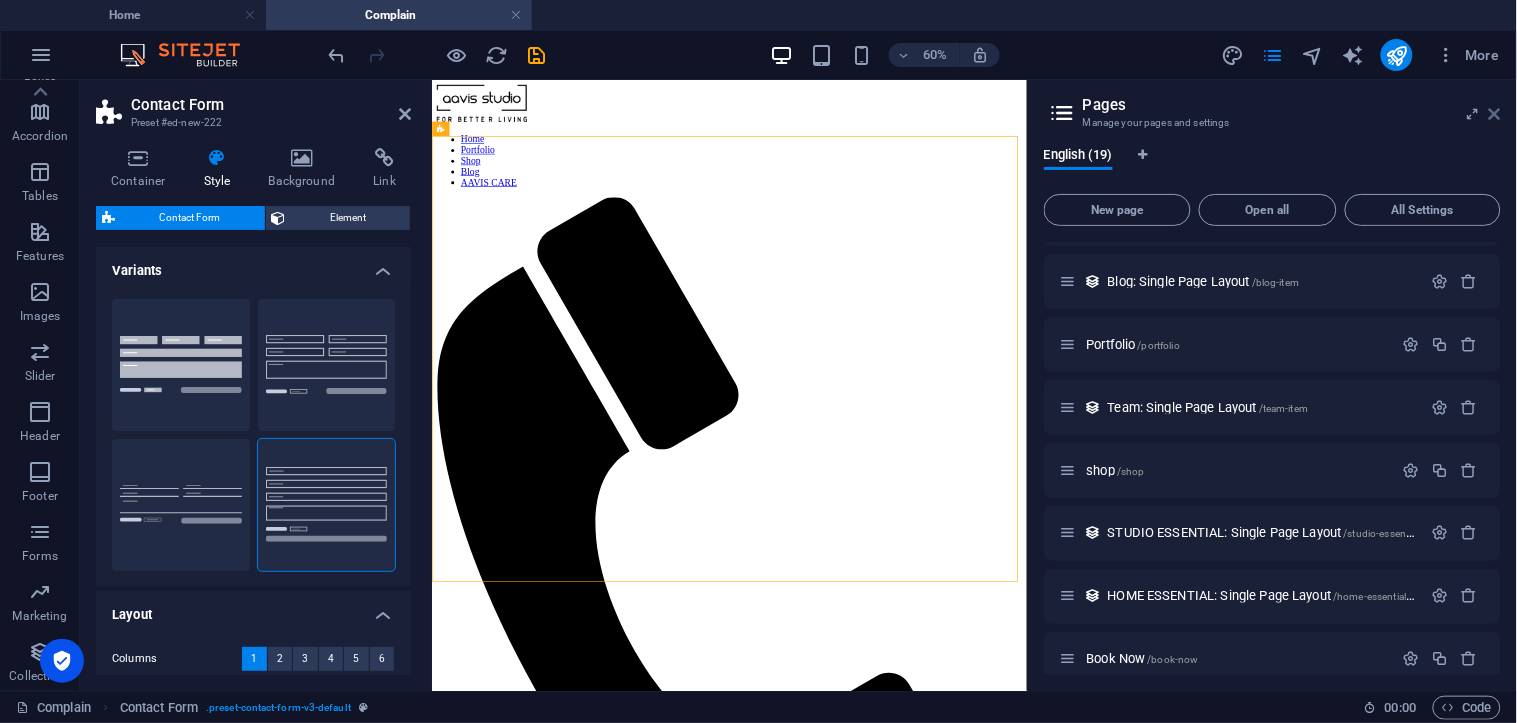 click at bounding box center (1495, 114) 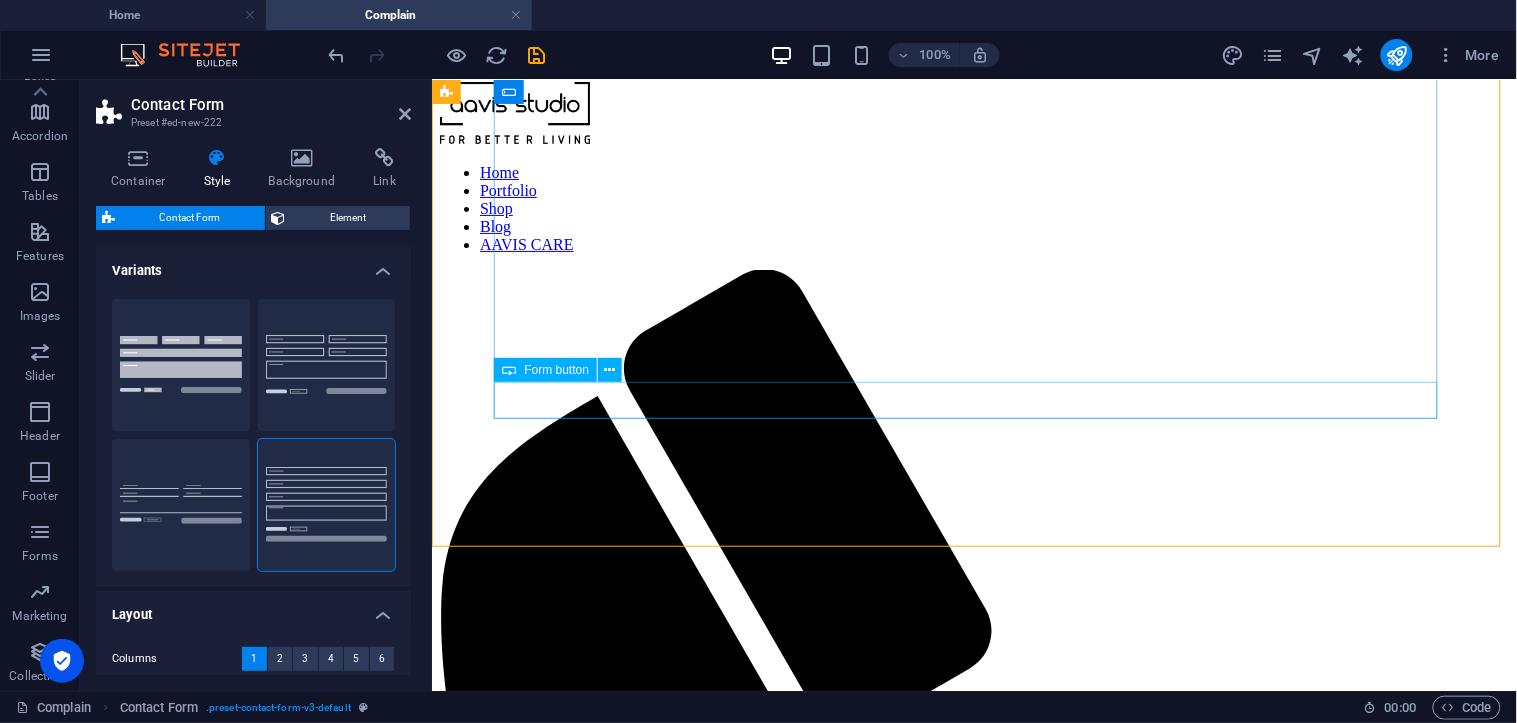 scroll, scrollTop: 0, scrollLeft: 0, axis: both 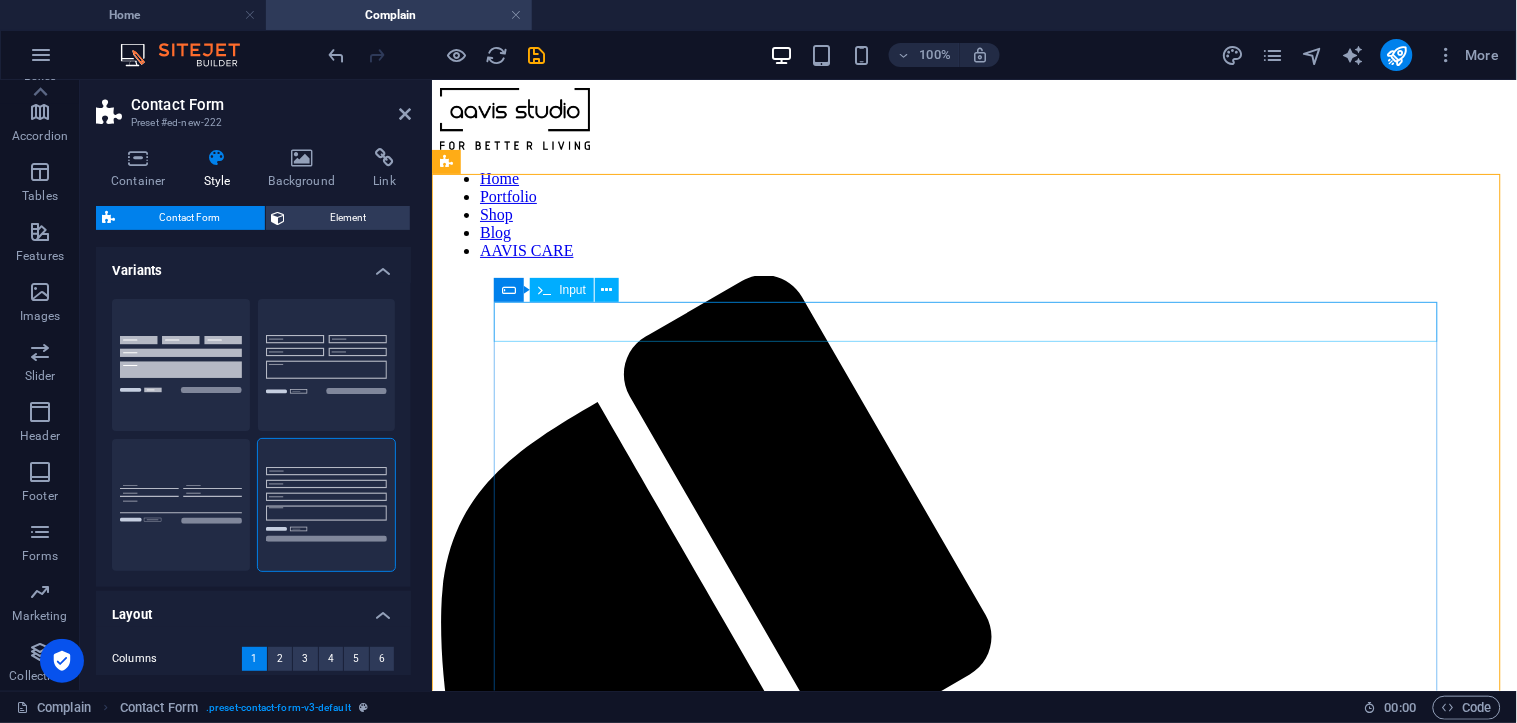 click at bounding box center [527, 1687] 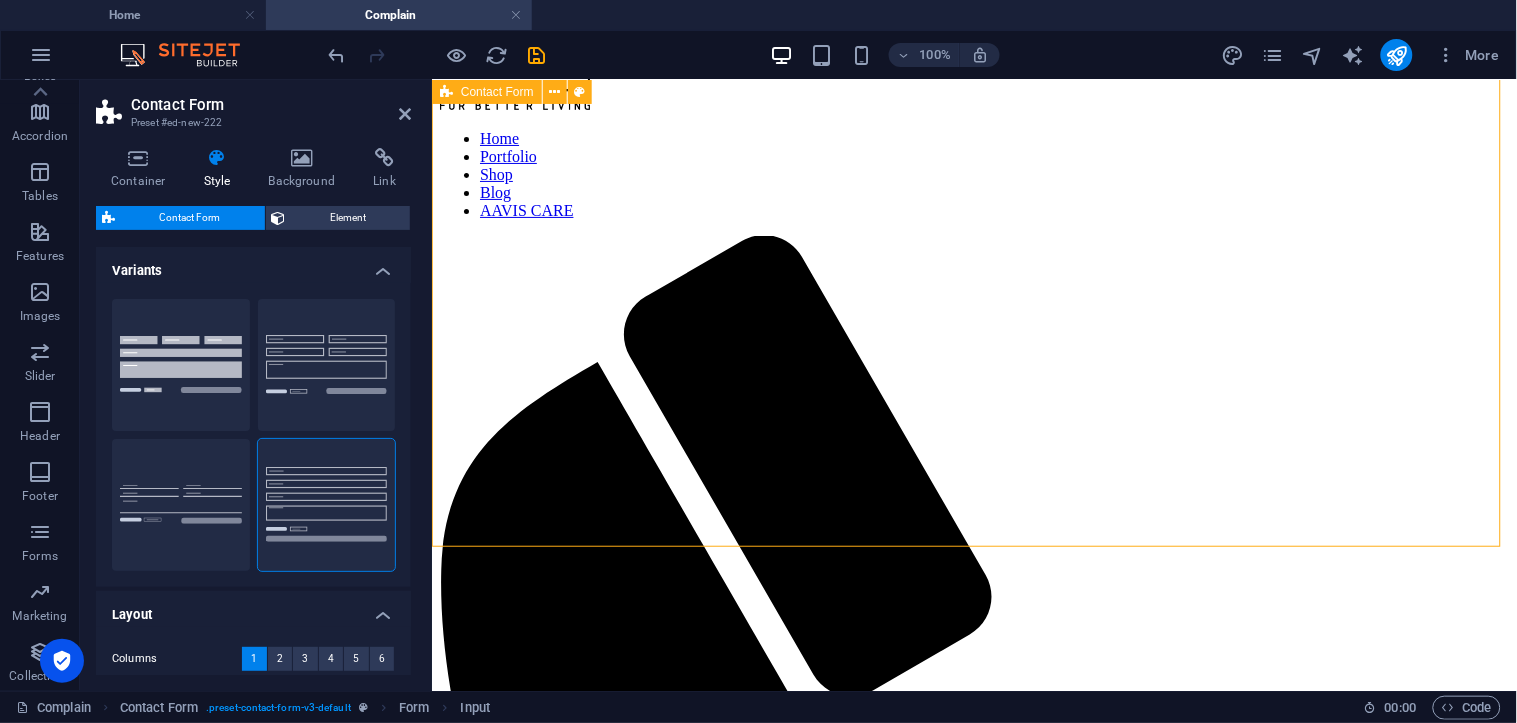 scroll, scrollTop: 0, scrollLeft: 0, axis: both 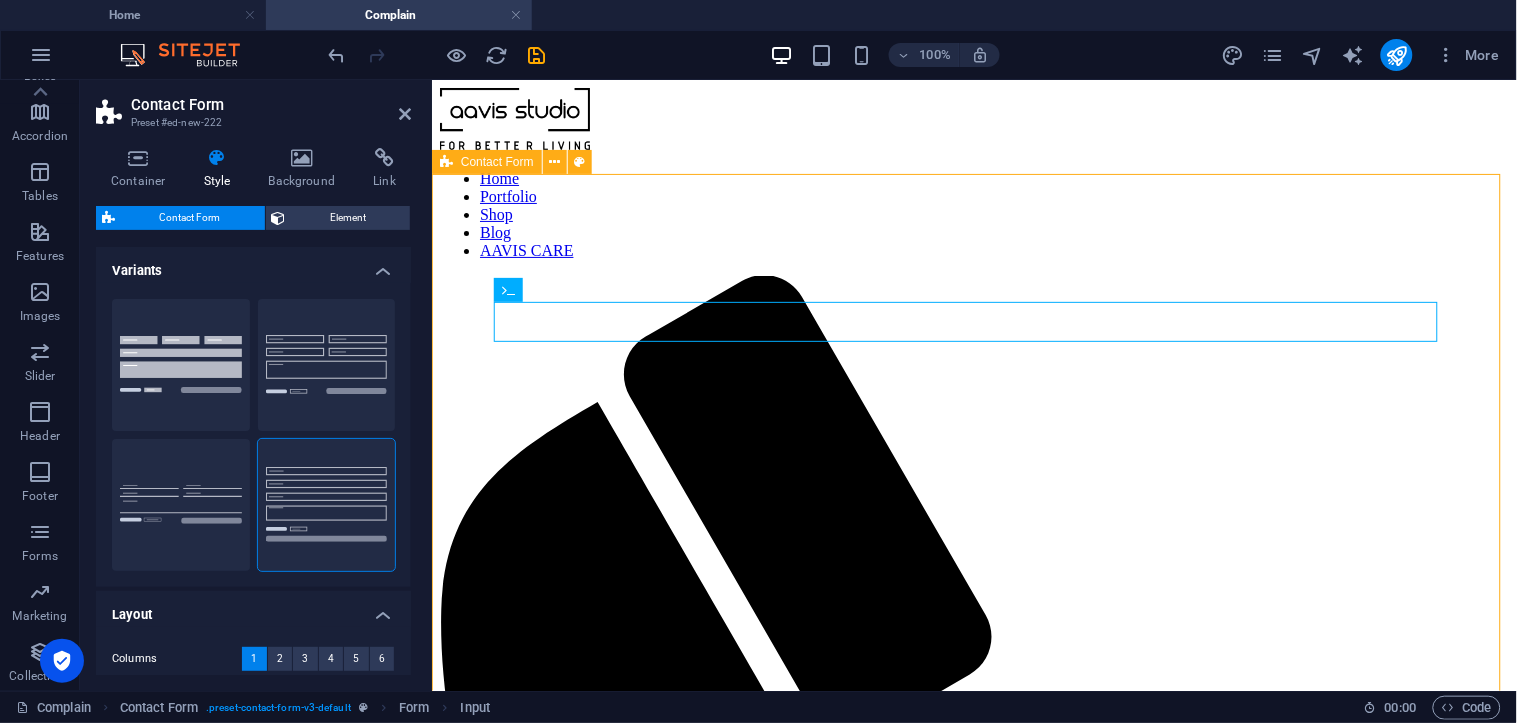 click on "{{ 'content.forms.privacy'|trans }} Unreadable? Regenerate Submit" at bounding box center [973, 1855] 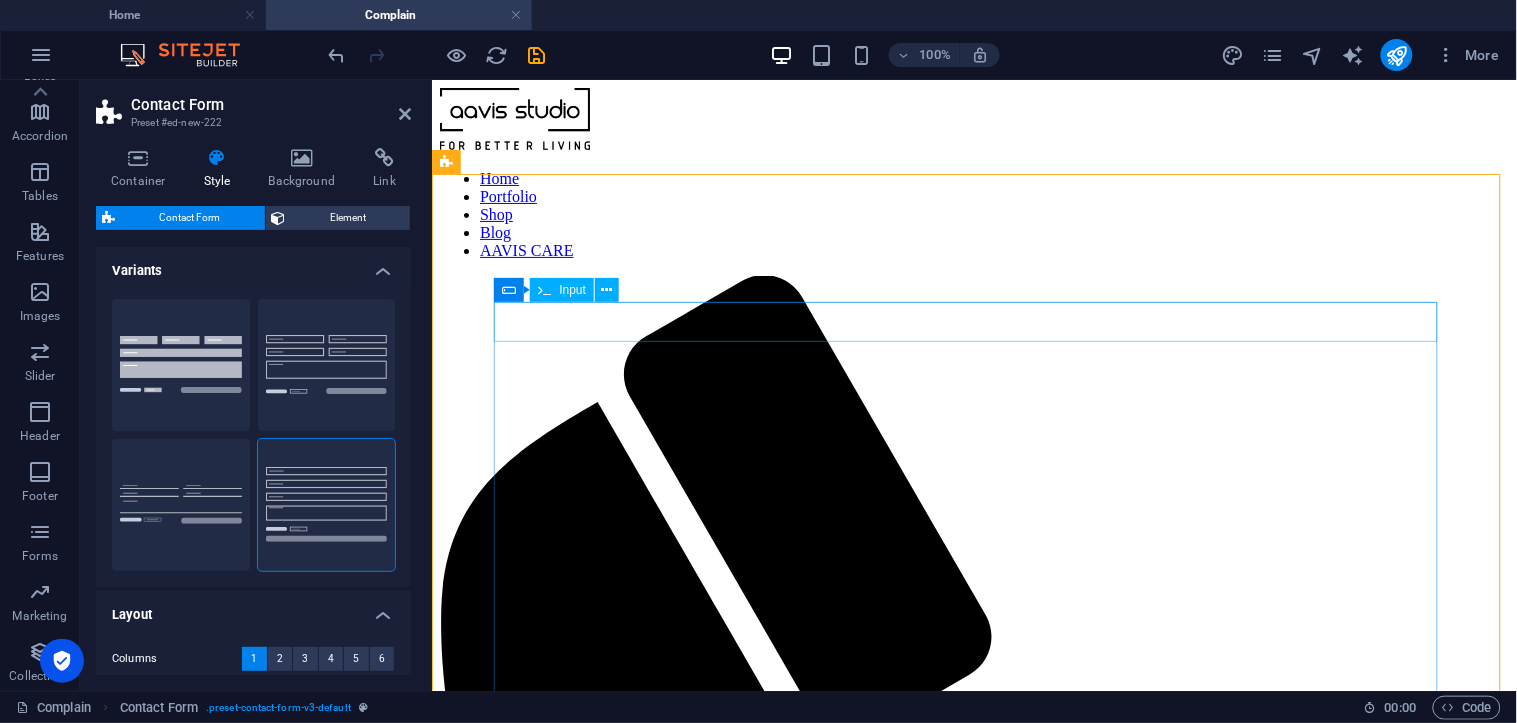 click at bounding box center (527, 1687) 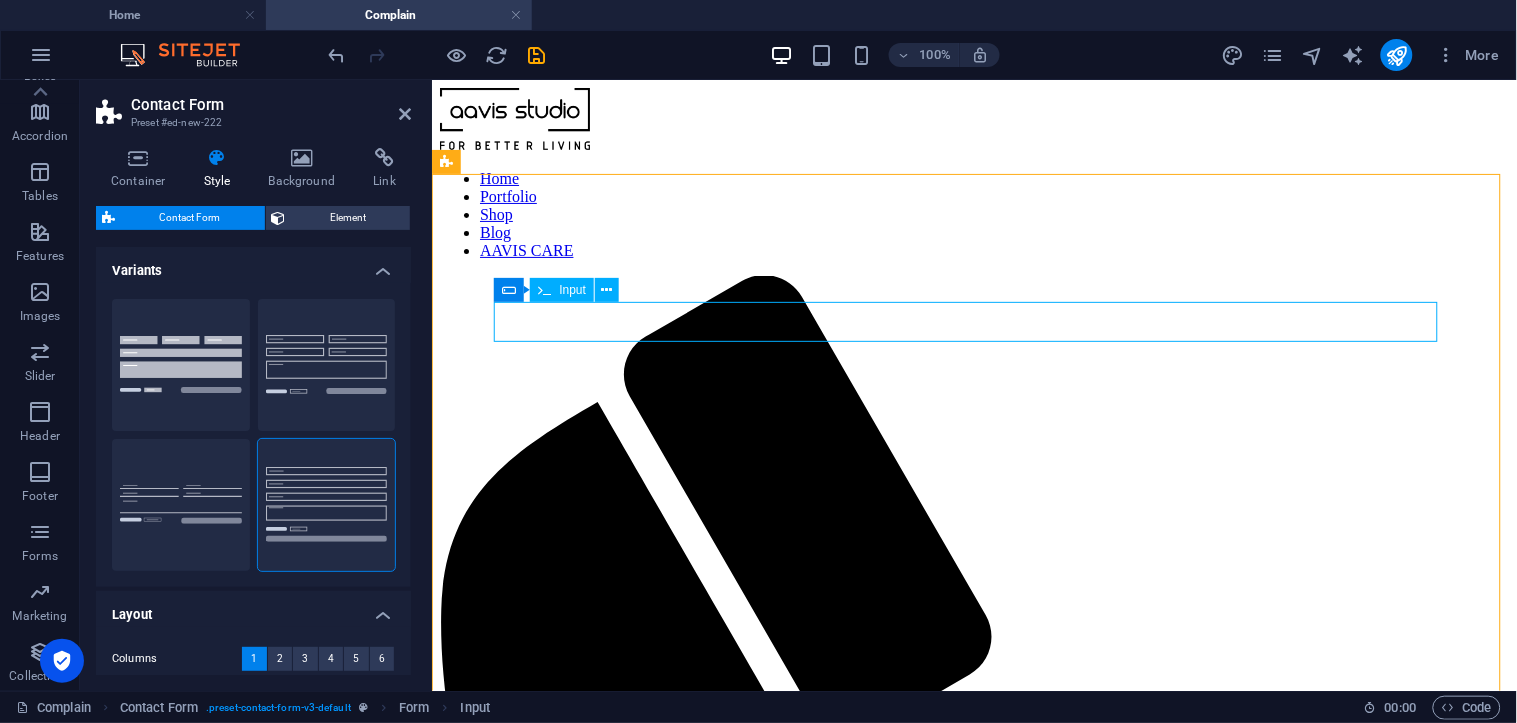 drag, startPoint x: 597, startPoint y: 320, endPoint x: 546, endPoint y: 323, distance: 51.088158 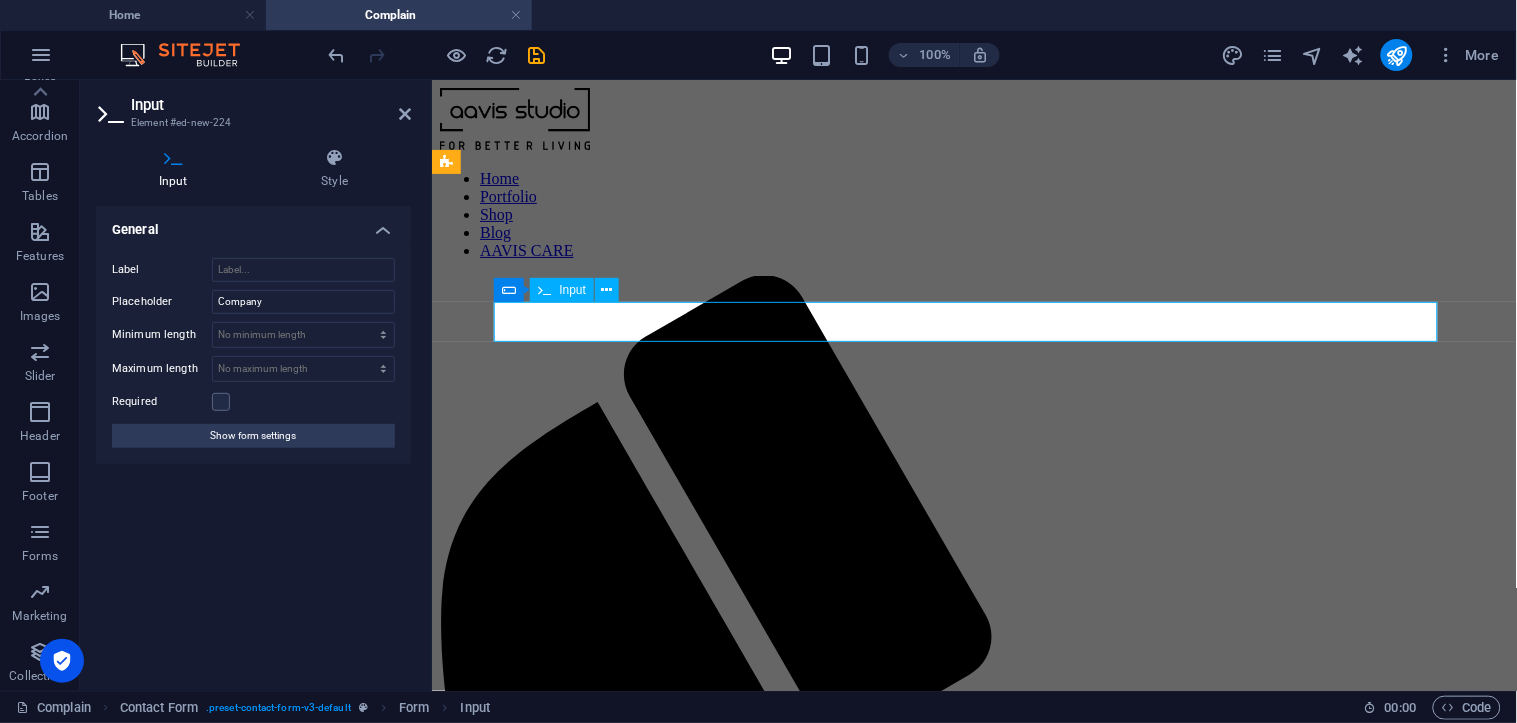 click at bounding box center [527, 1687] 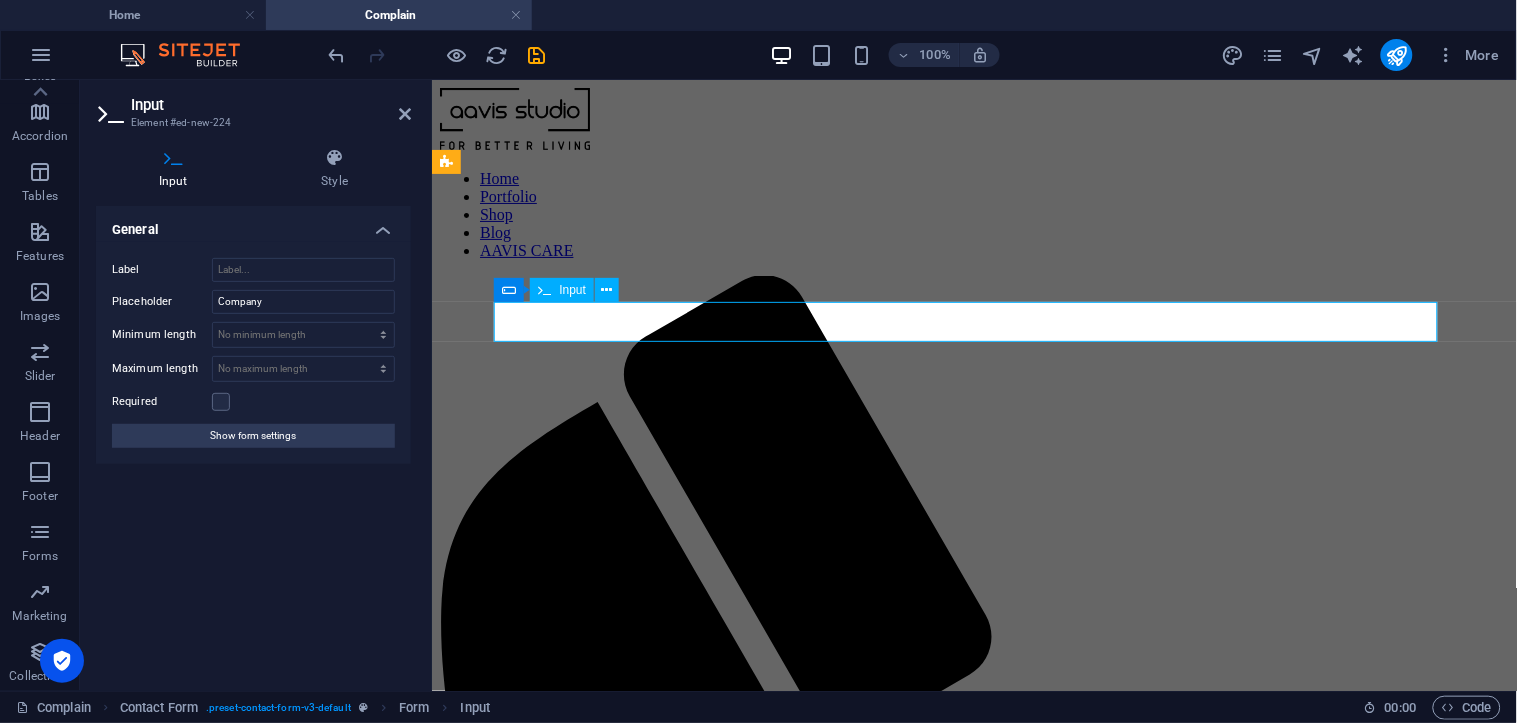 click at bounding box center [527, 1687] 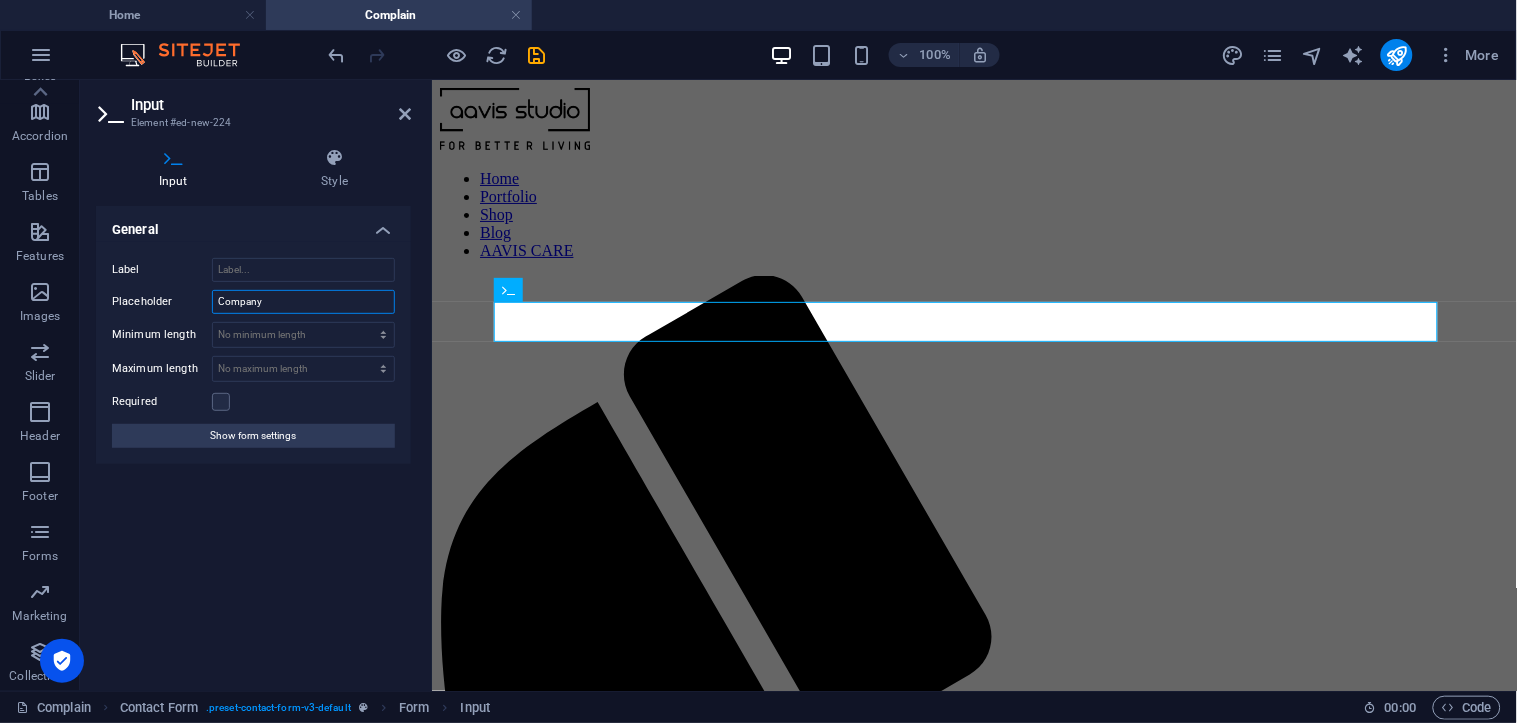click on "Company" at bounding box center (303, 302) 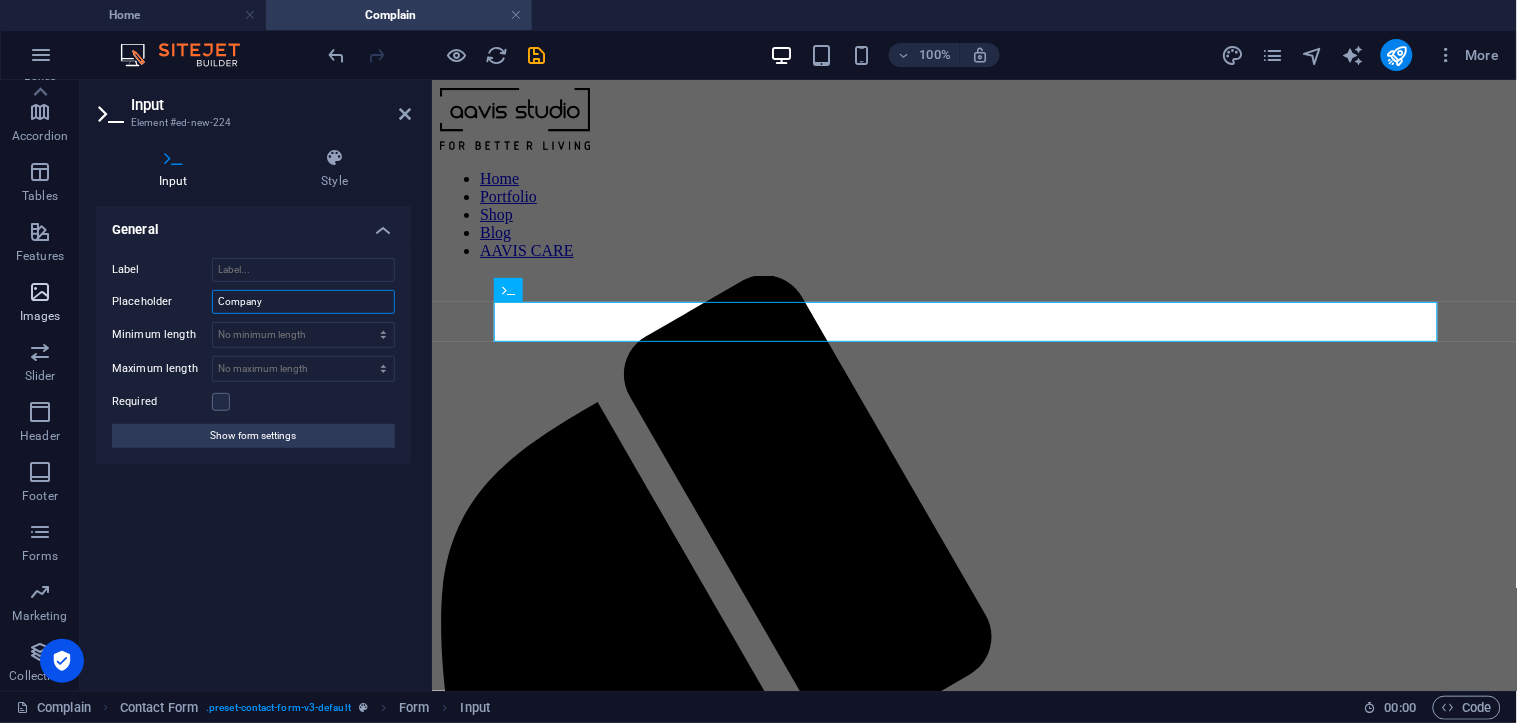 drag, startPoint x: 306, startPoint y: 301, endPoint x: 70, endPoint y: 317, distance: 236.54175 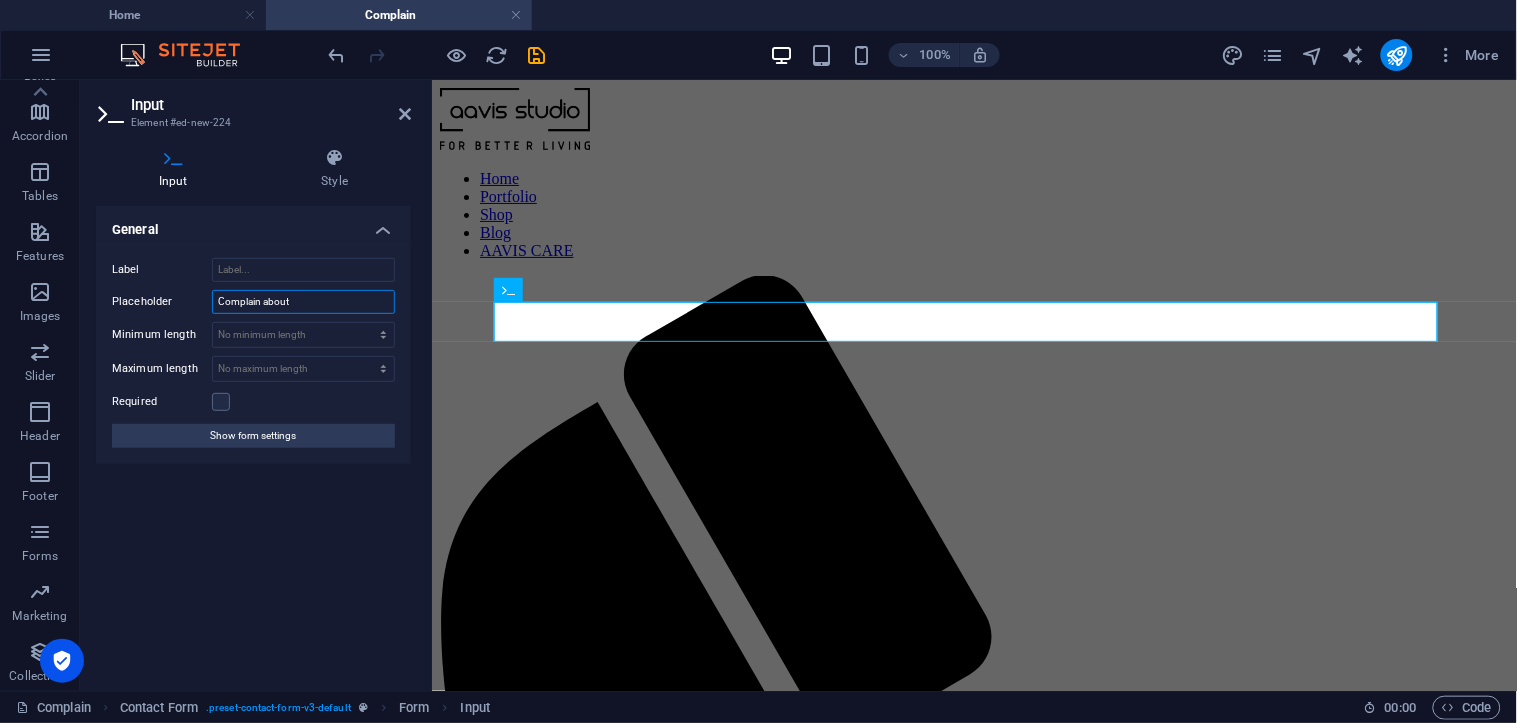 type on "Complain about" 